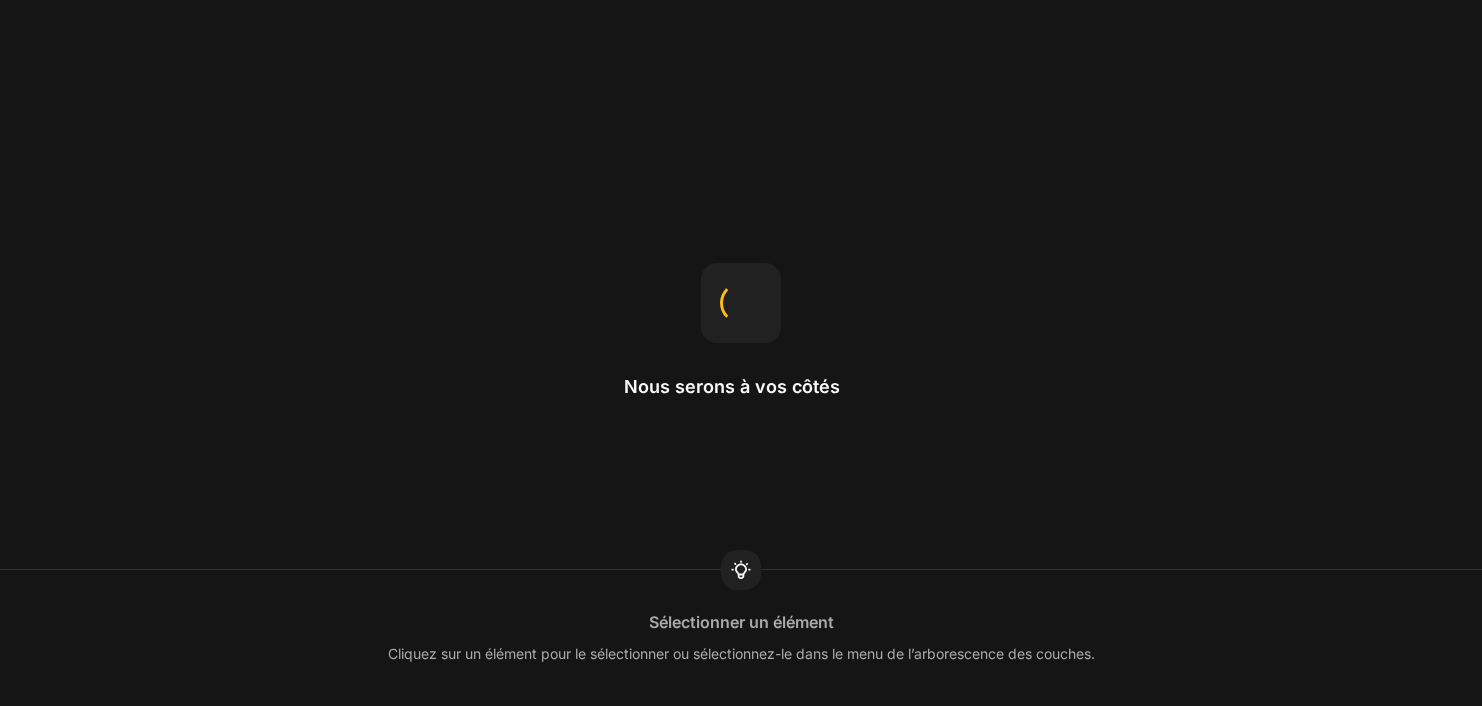 scroll, scrollTop: 0, scrollLeft: 0, axis: both 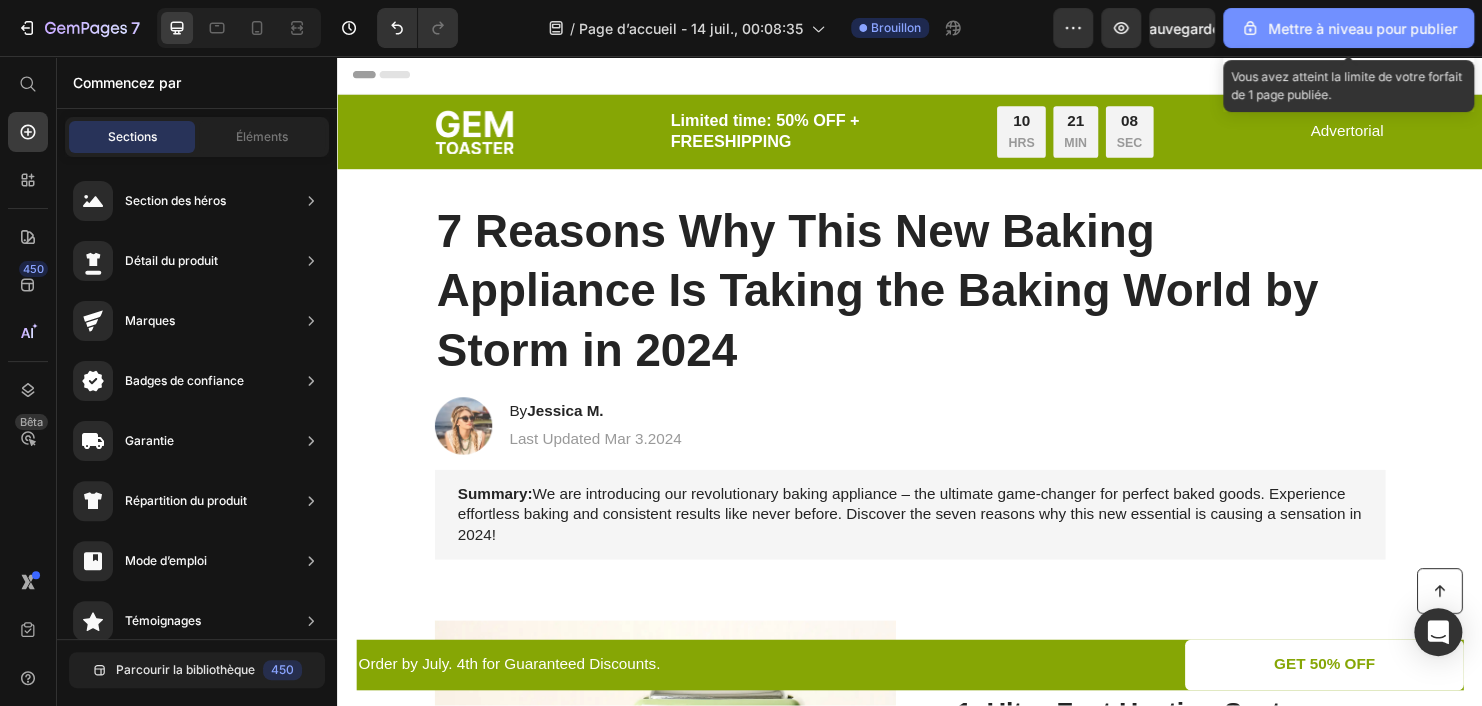 click on "Mettre à niveau pour publier" 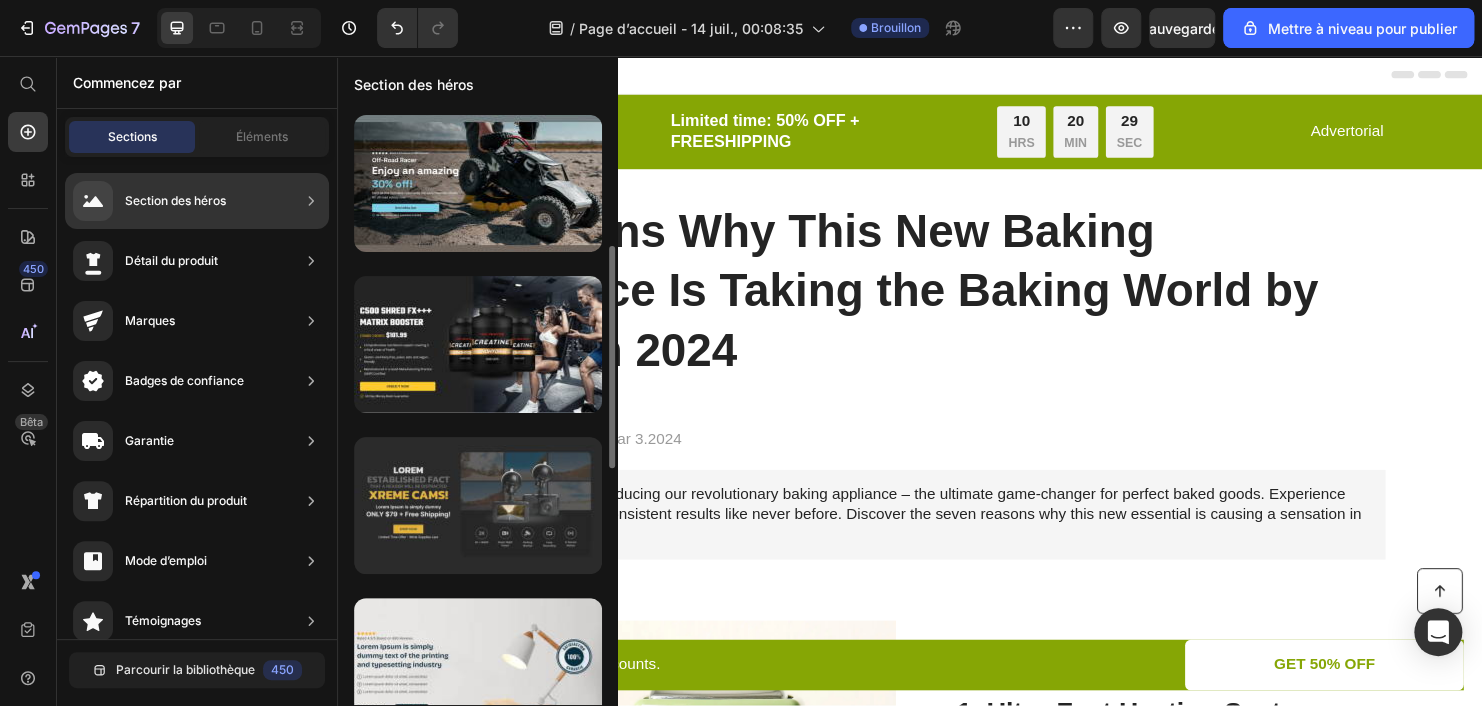 scroll, scrollTop: 300, scrollLeft: 0, axis: vertical 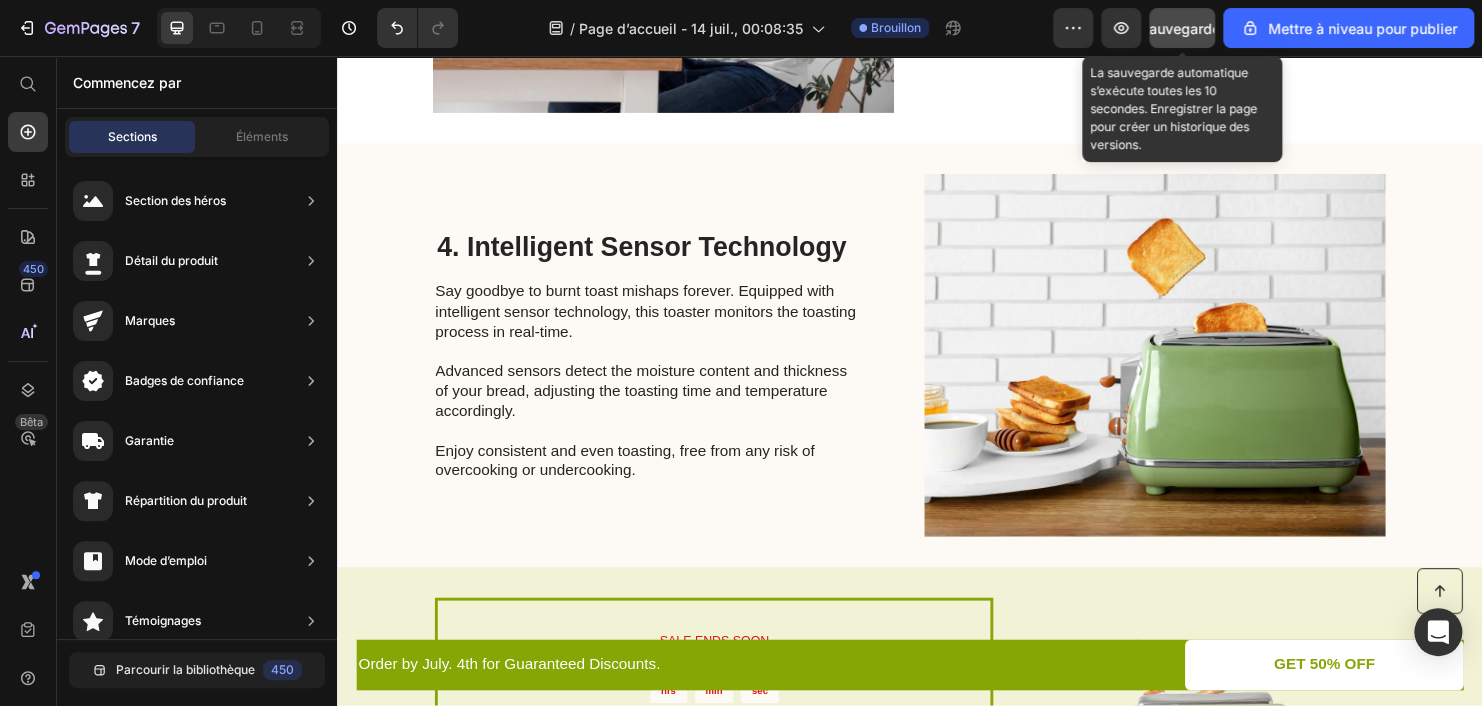 click on "Sauvegarder" at bounding box center (1182, 28) 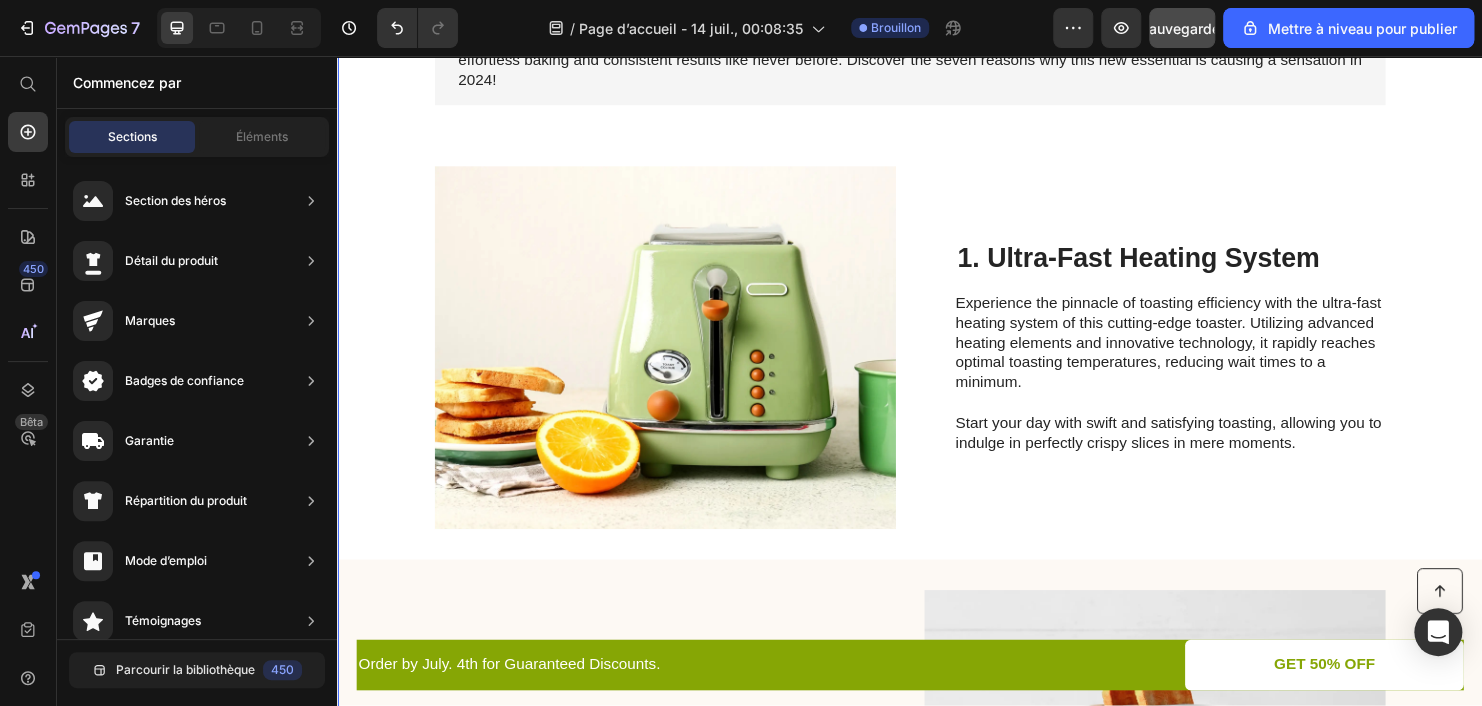 scroll, scrollTop: 500, scrollLeft: 0, axis: vertical 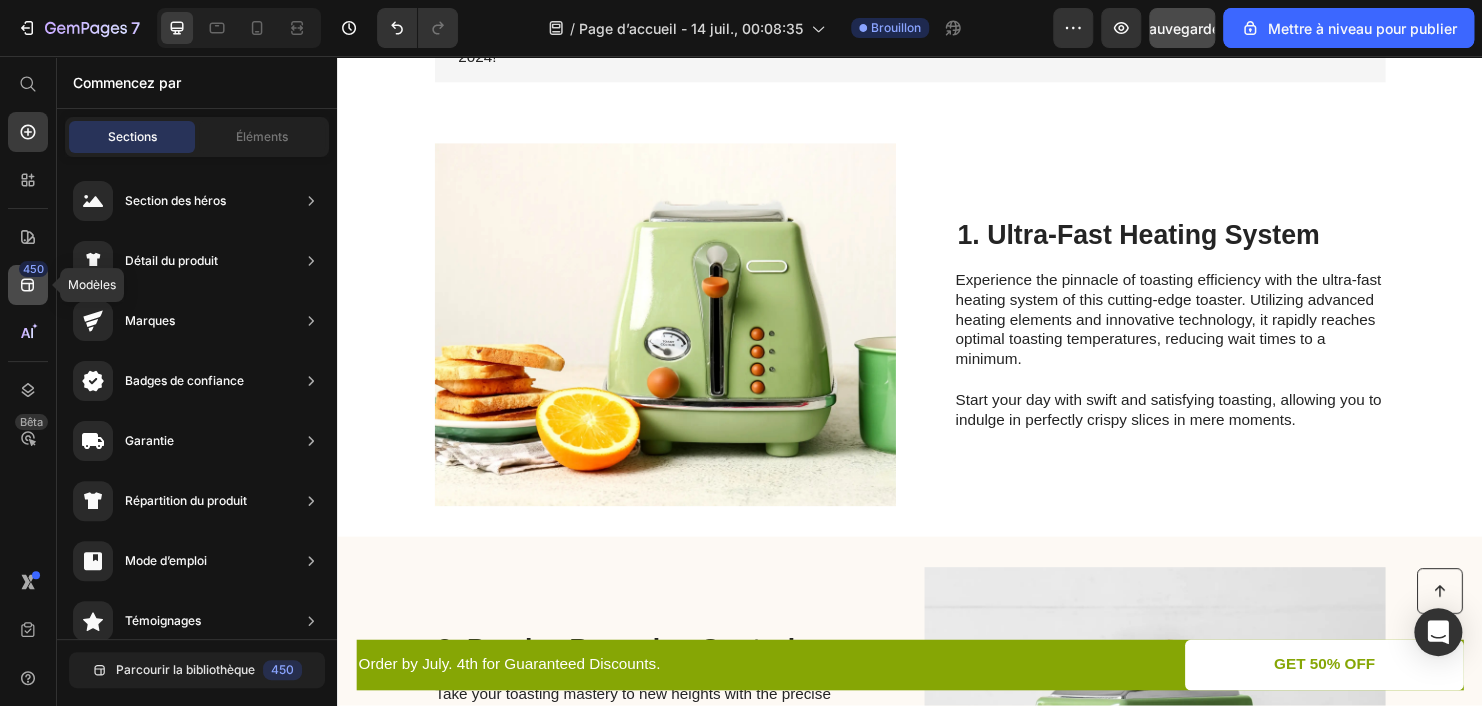 click 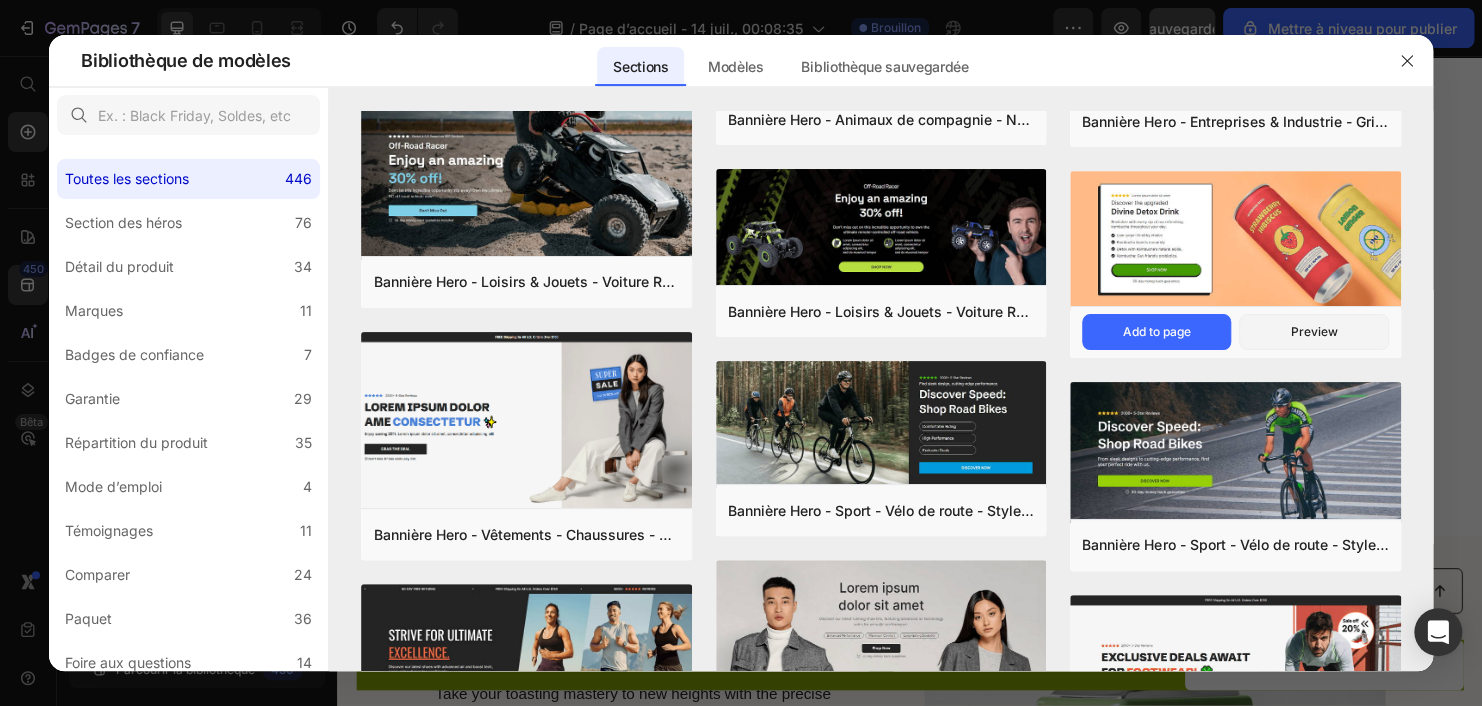 scroll, scrollTop: 10585, scrollLeft: 0, axis: vertical 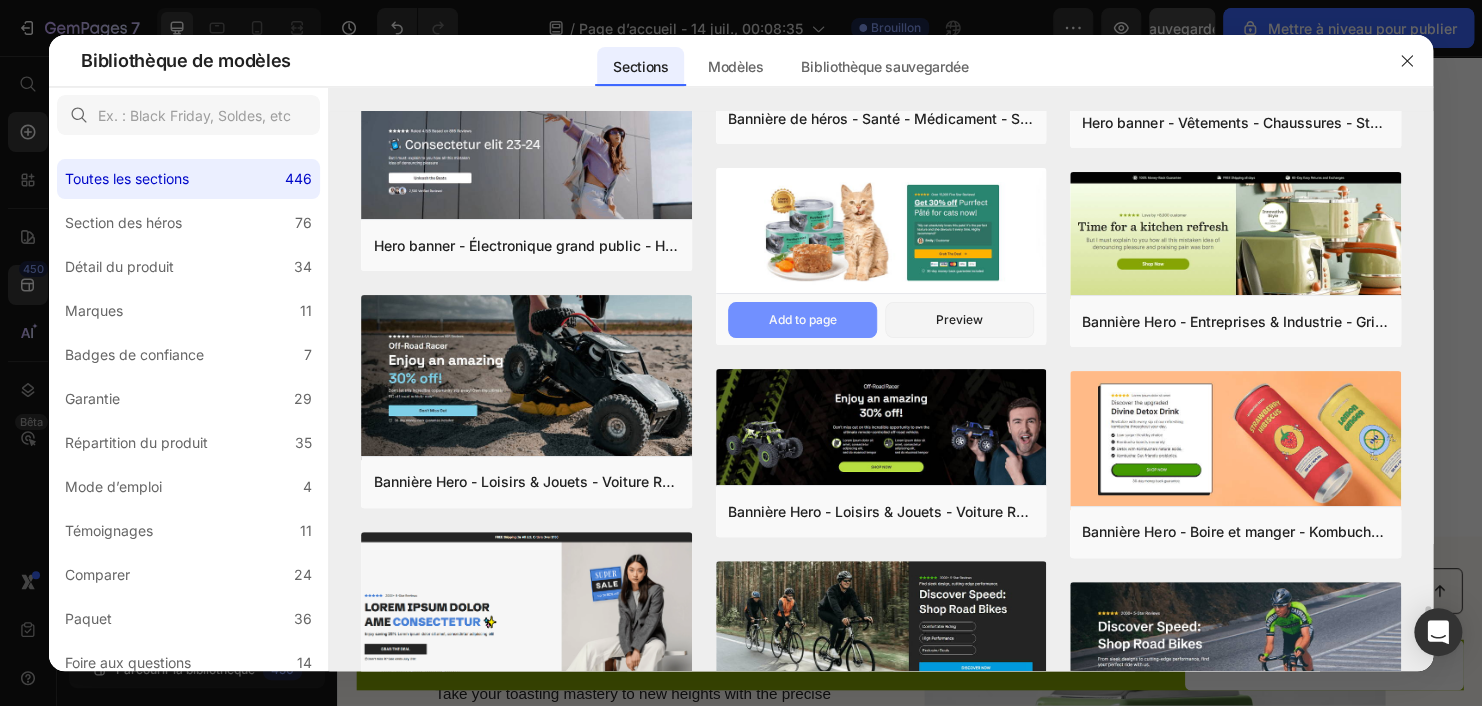 click on "Add to page" 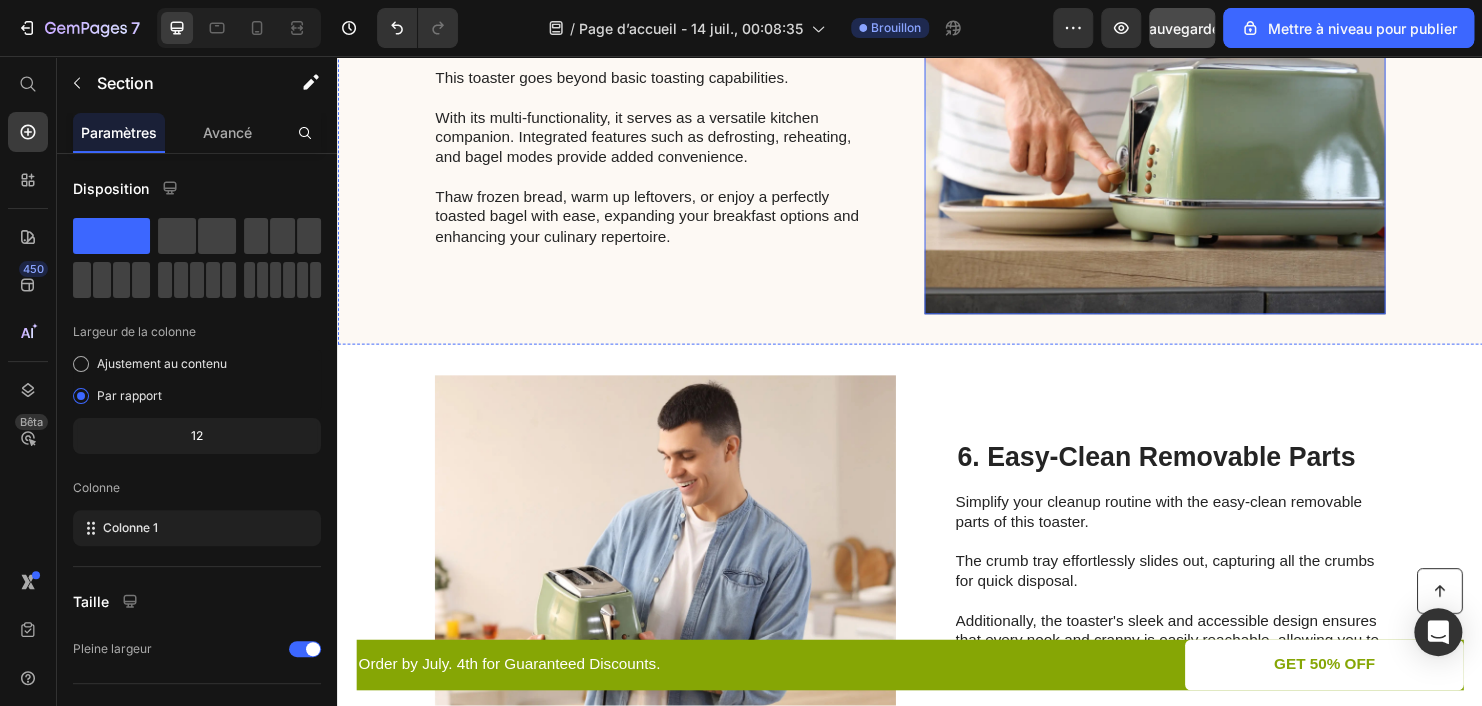 scroll, scrollTop: 2918, scrollLeft: 0, axis: vertical 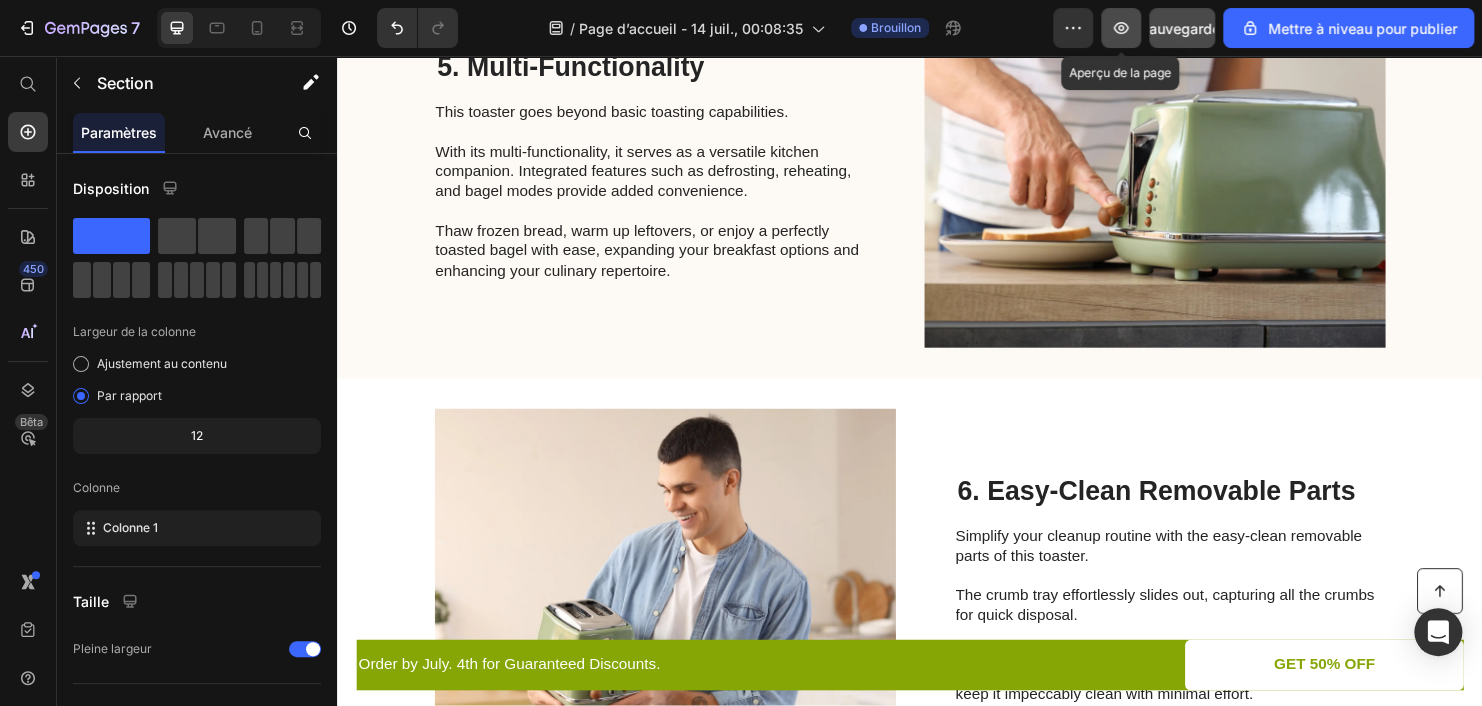 click 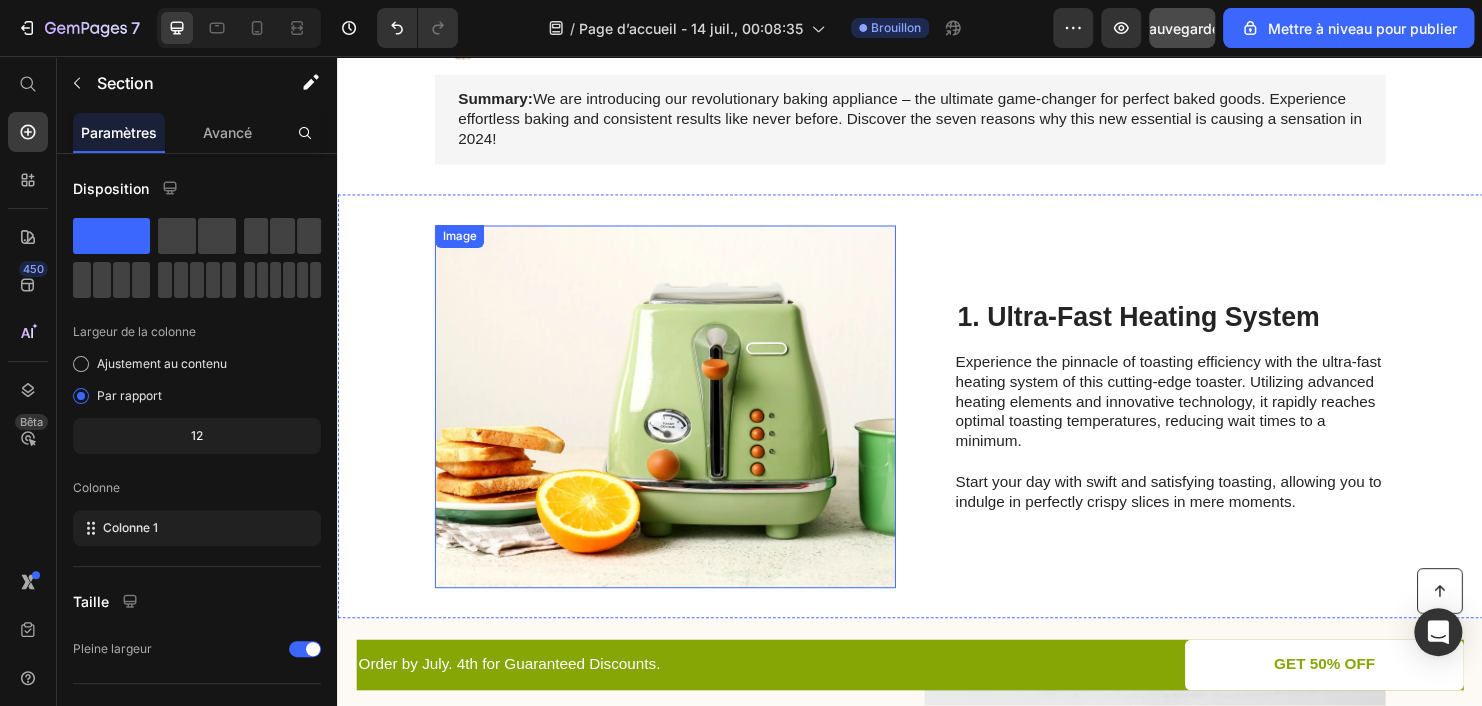 scroll, scrollTop: 318, scrollLeft: 0, axis: vertical 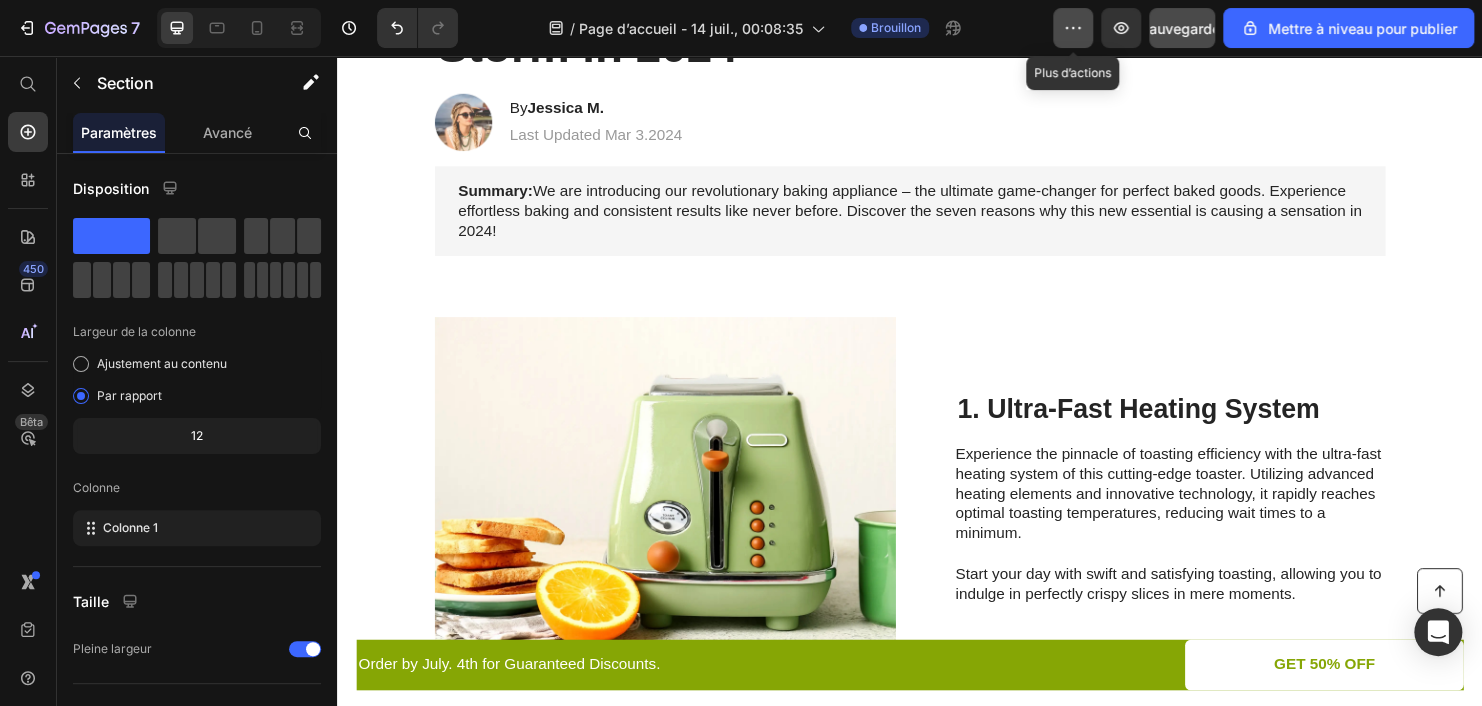 click 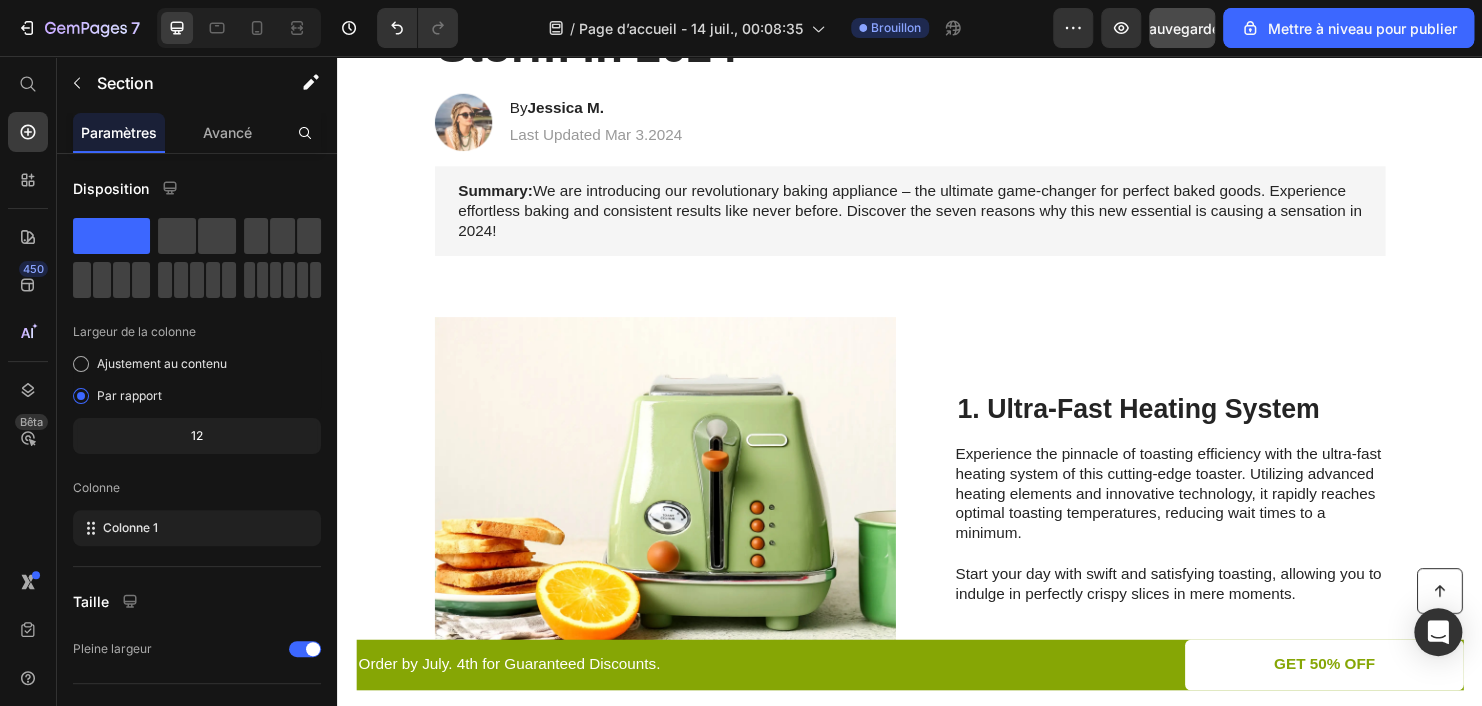 click on "/  Page d’accueil - 14 juil., 00:08:35 Brouillon" 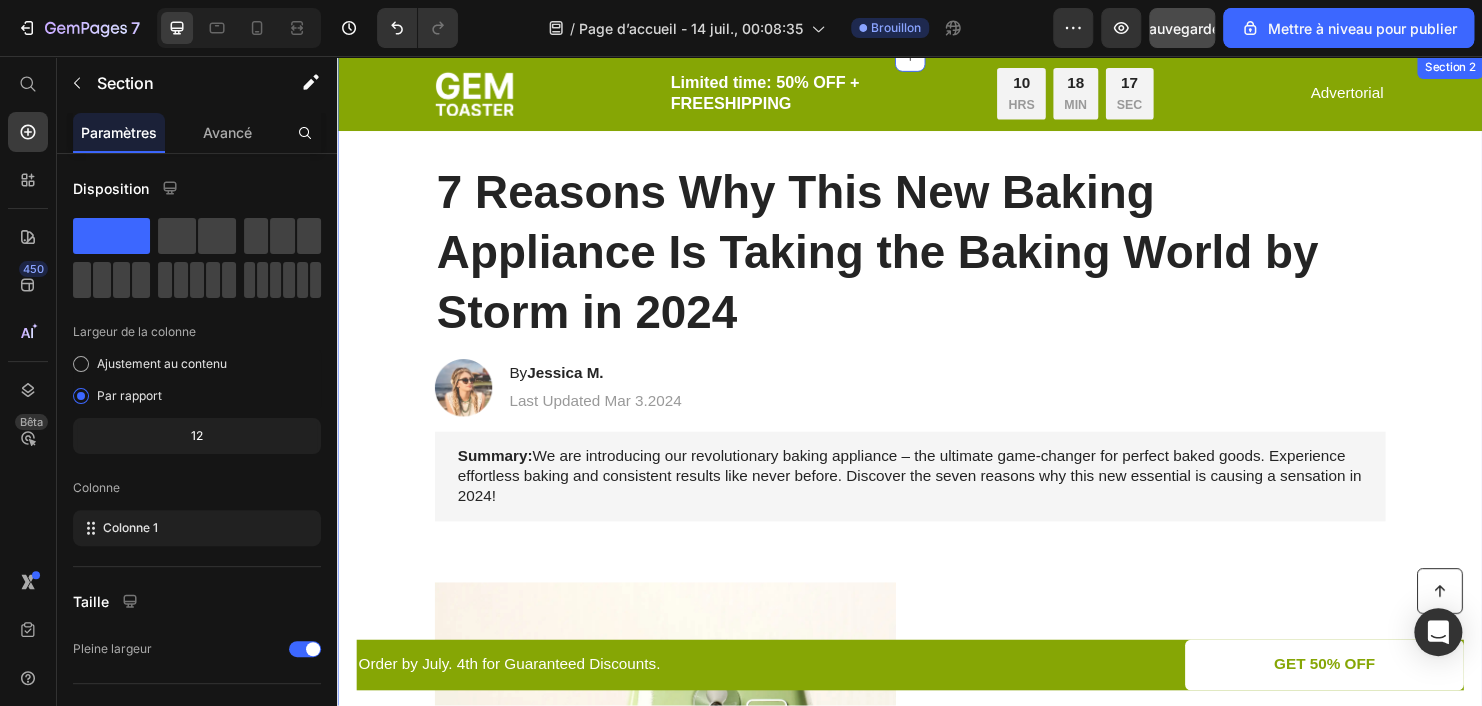 scroll, scrollTop: 18, scrollLeft: 0, axis: vertical 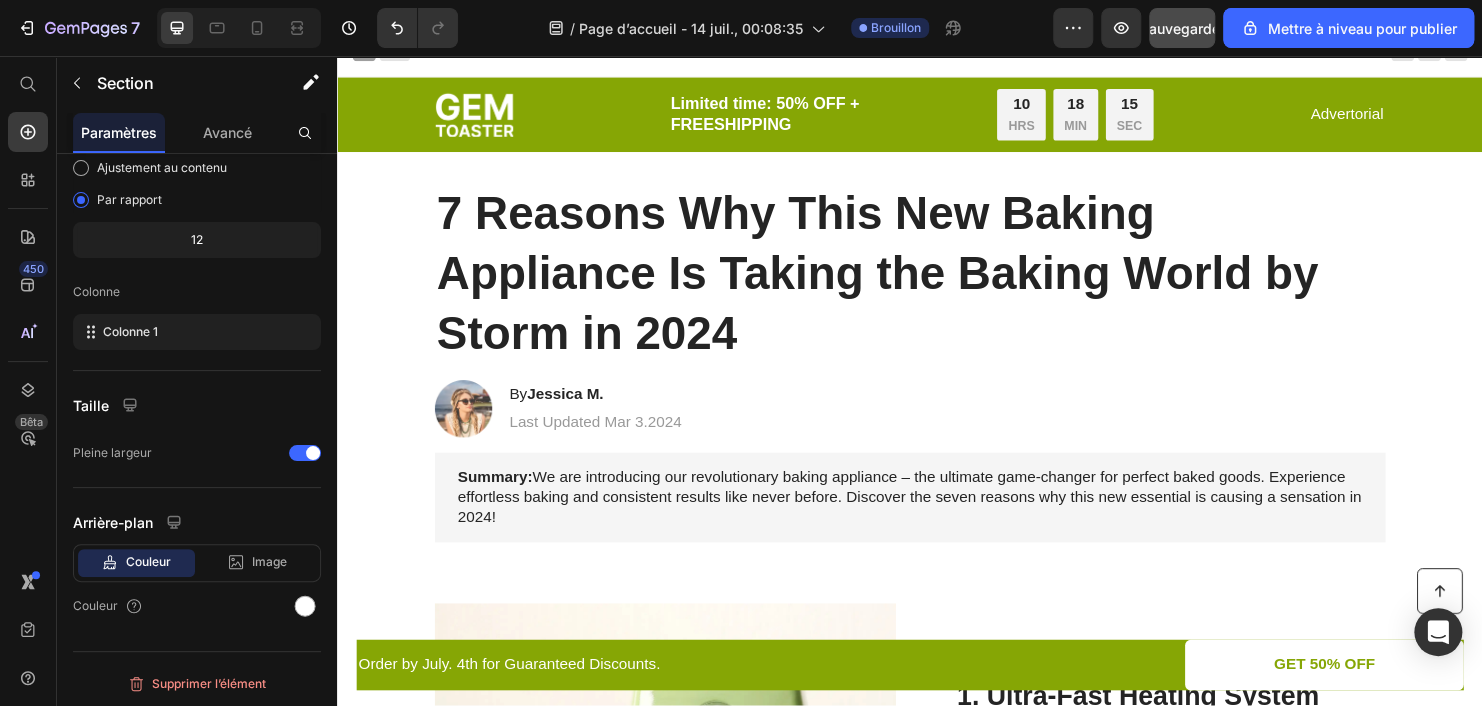 click on "Supprimer l’élément" 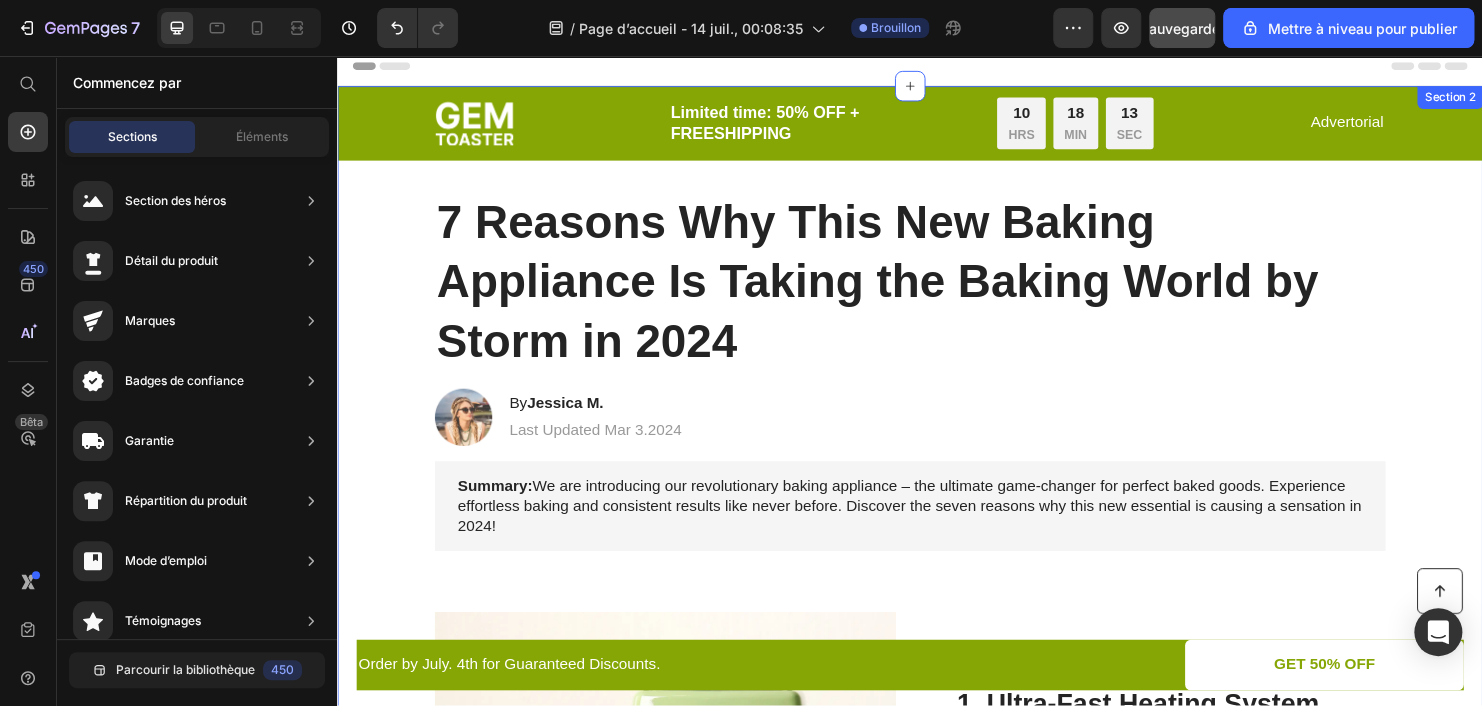 scroll, scrollTop: 0, scrollLeft: 0, axis: both 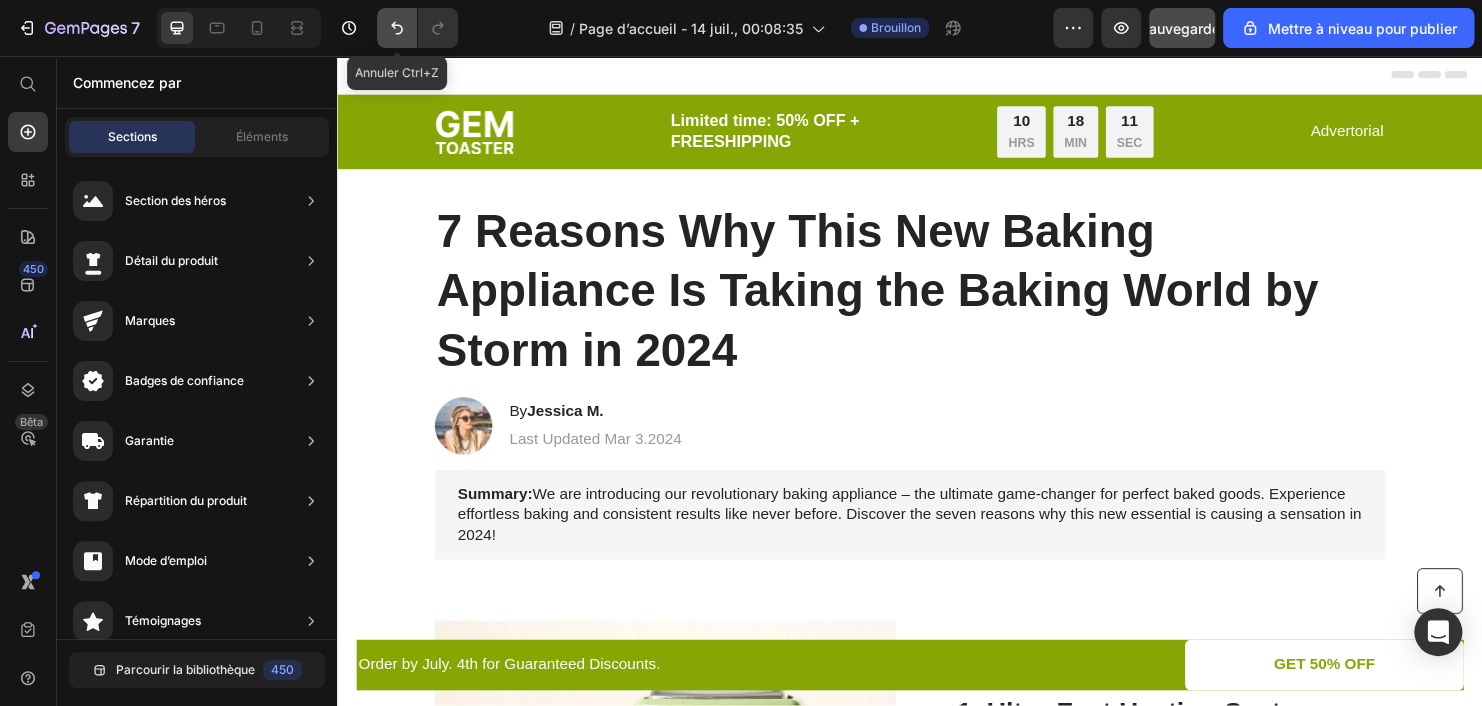 click 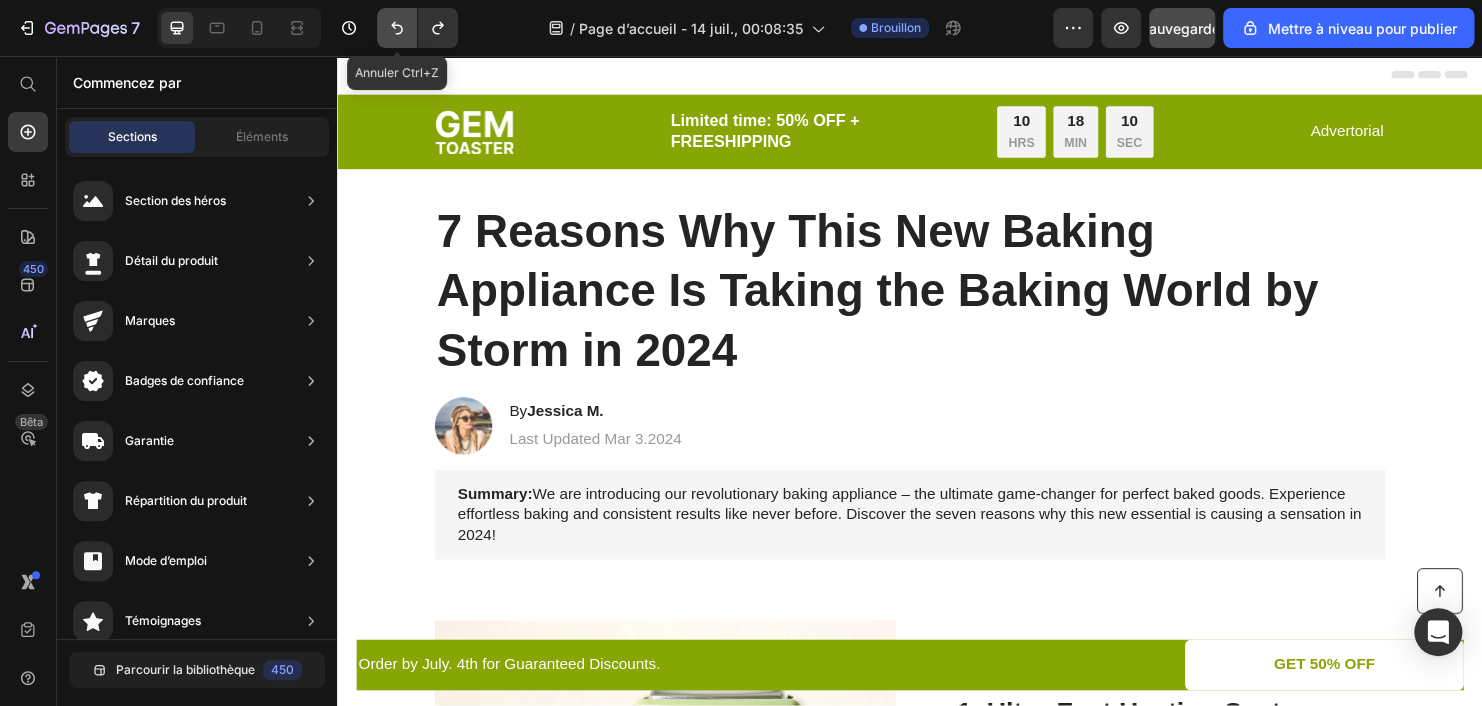 click 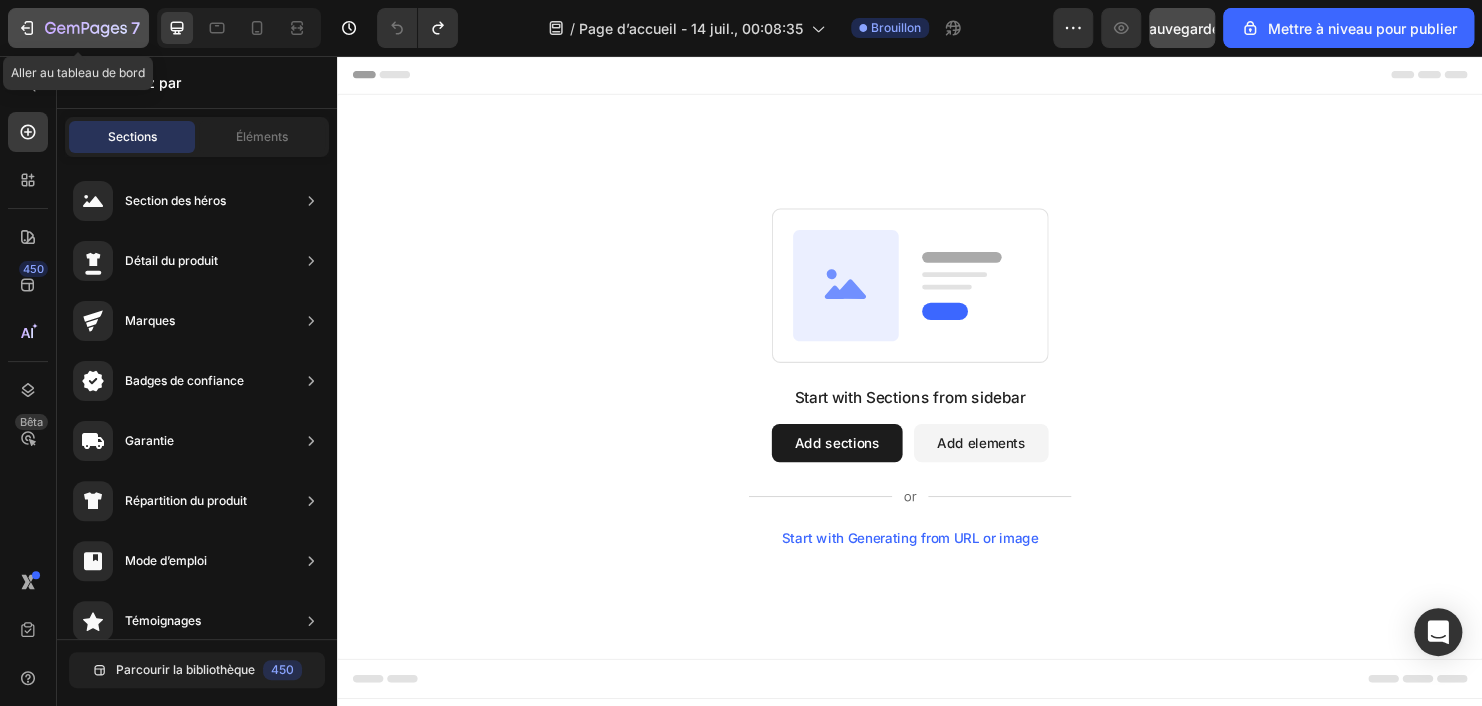 click 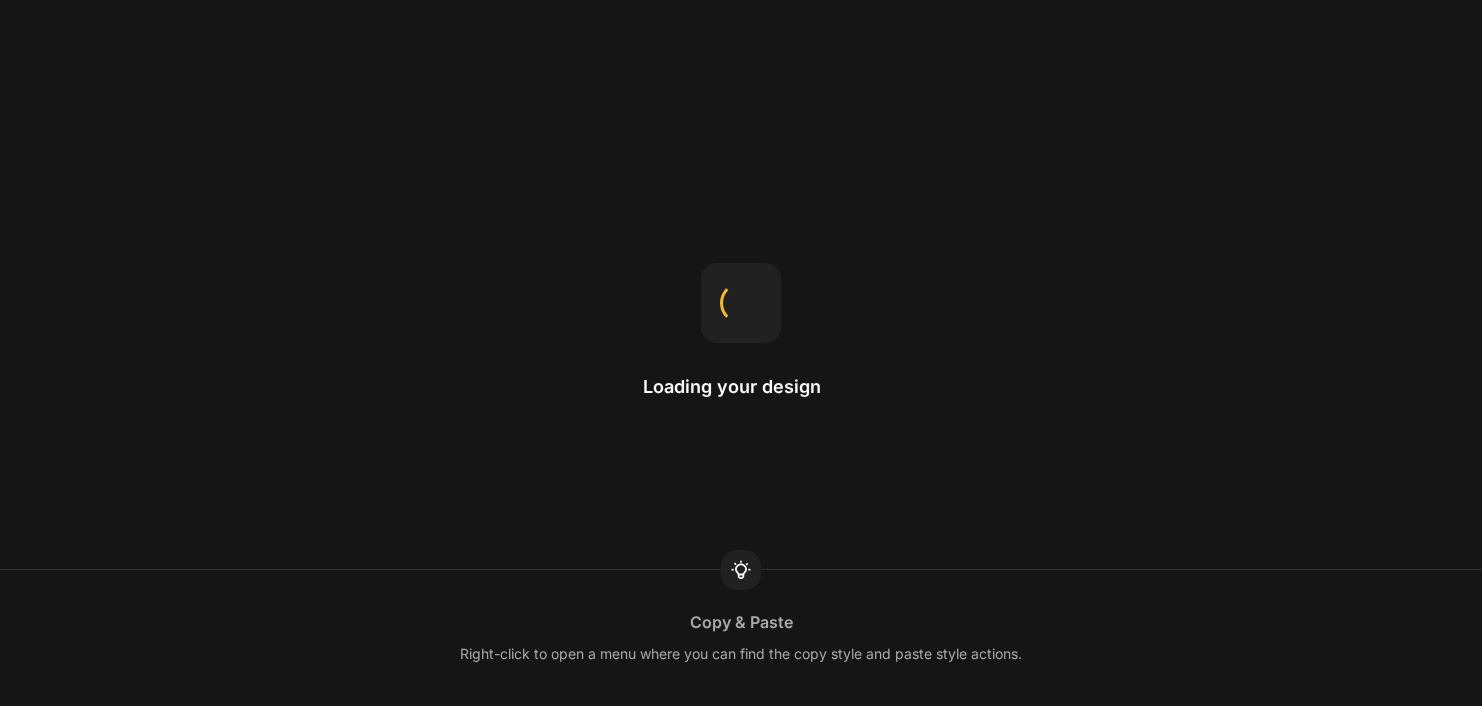 scroll, scrollTop: 0, scrollLeft: 0, axis: both 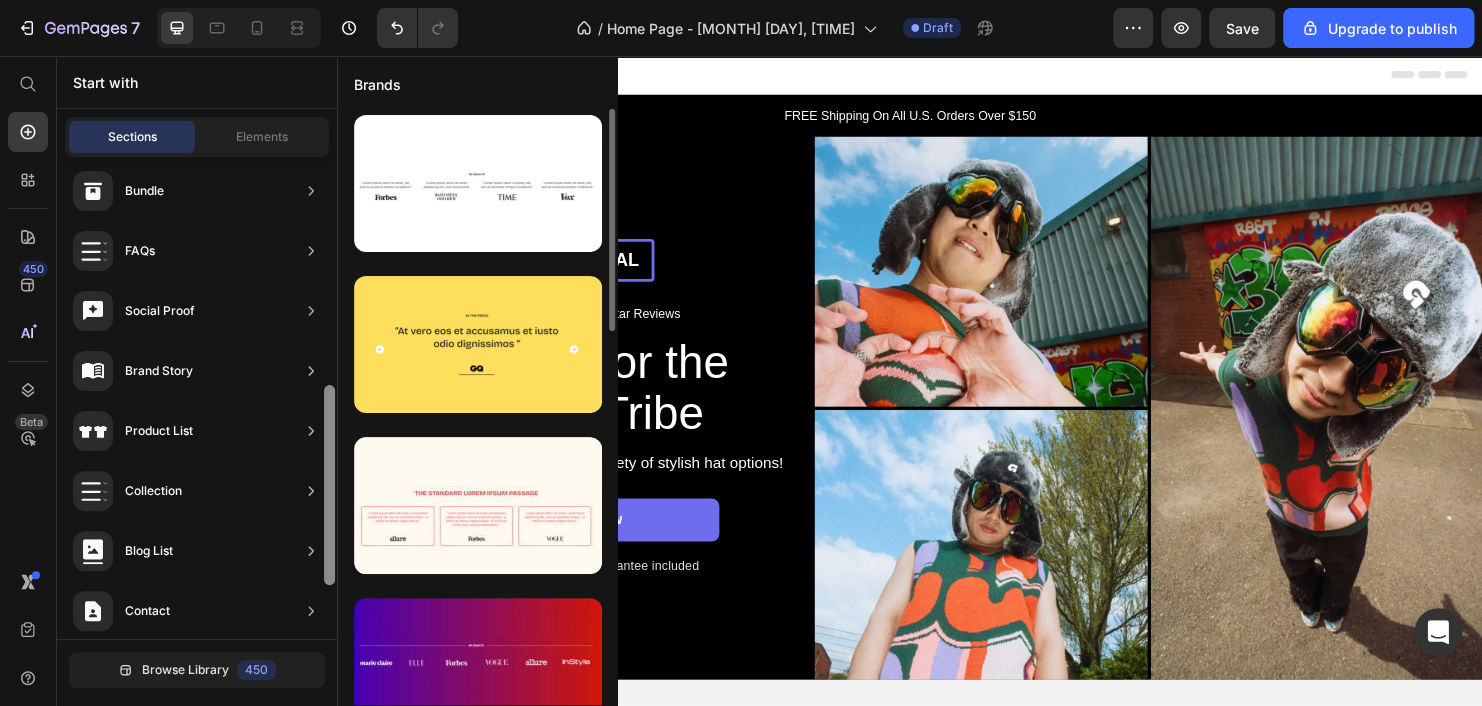 drag, startPoint x: 326, startPoint y: 312, endPoint x: 341, endPoint y: 541, distance: 229.49074 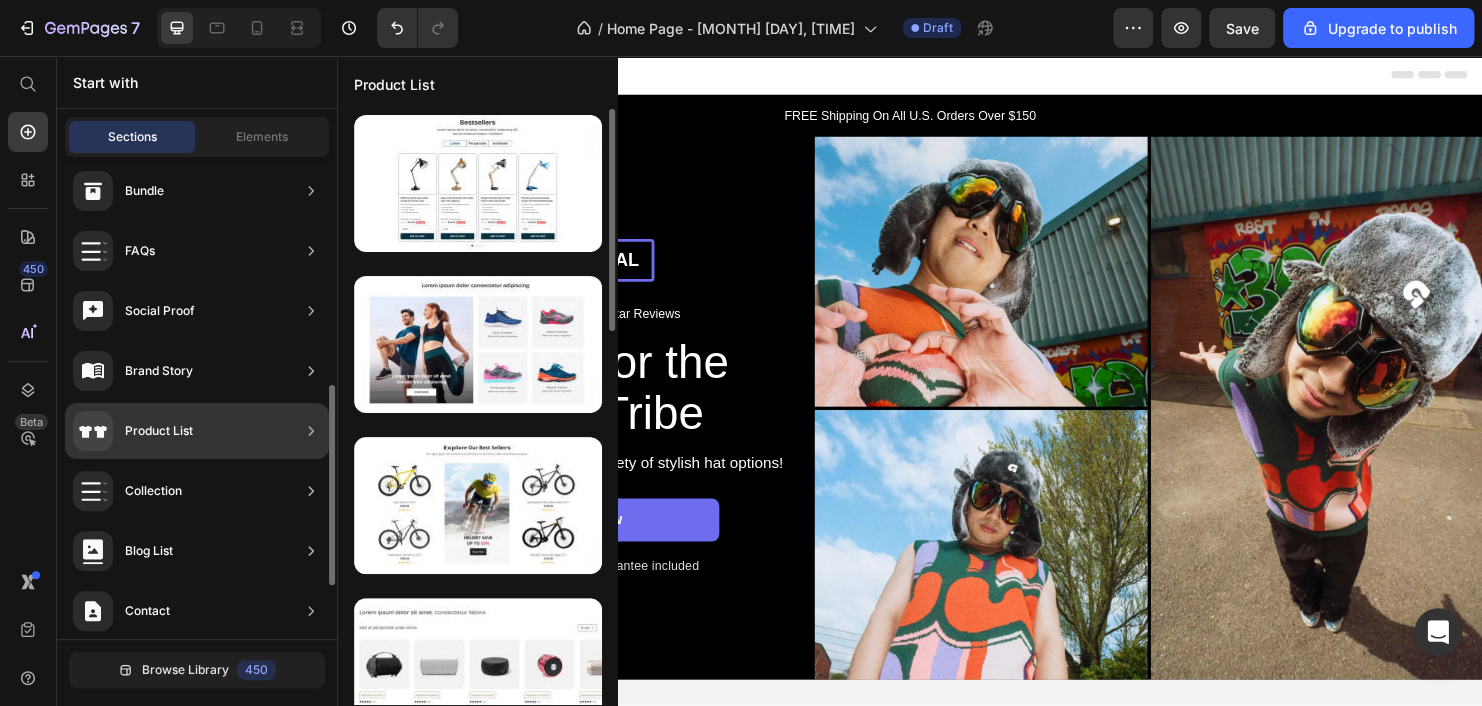 click on "Product List" 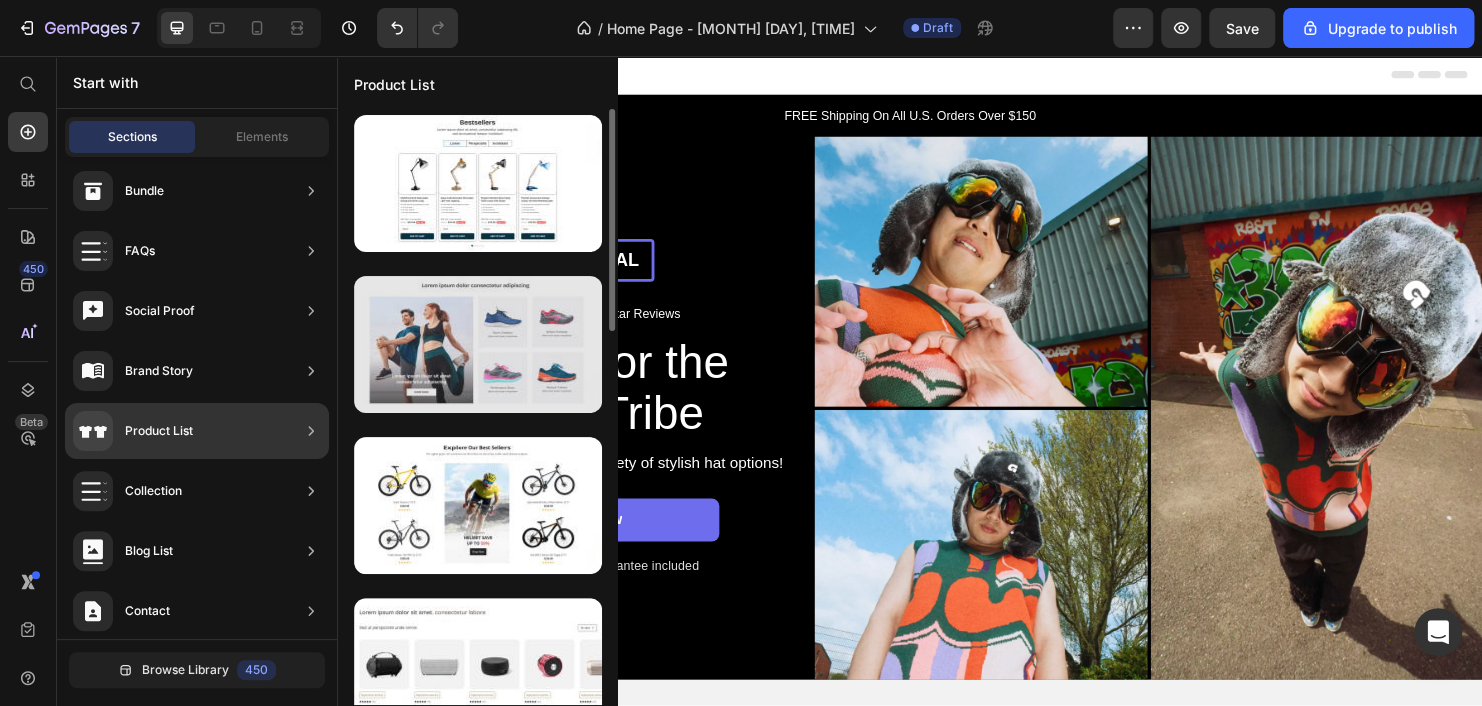 click at bounding box center [478, 344] 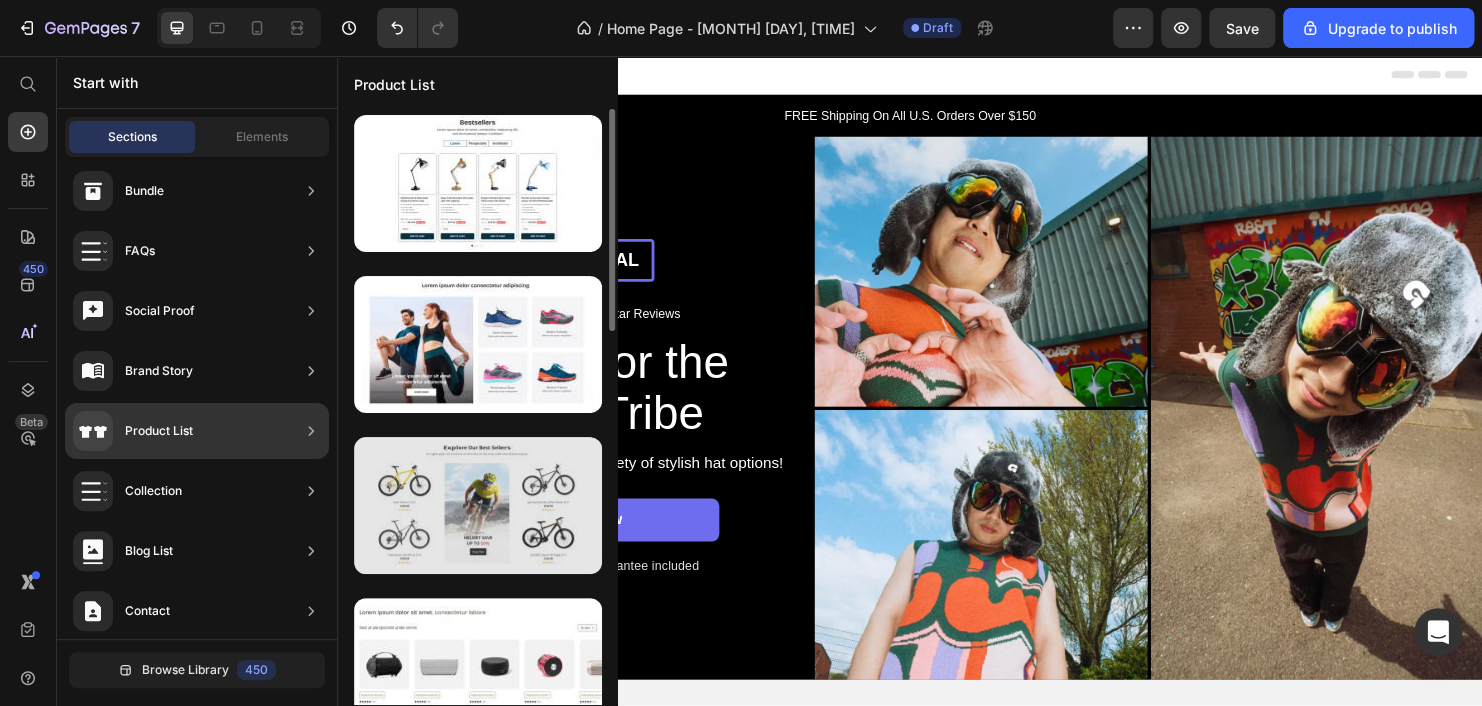 click at bounding box center (478, 505) 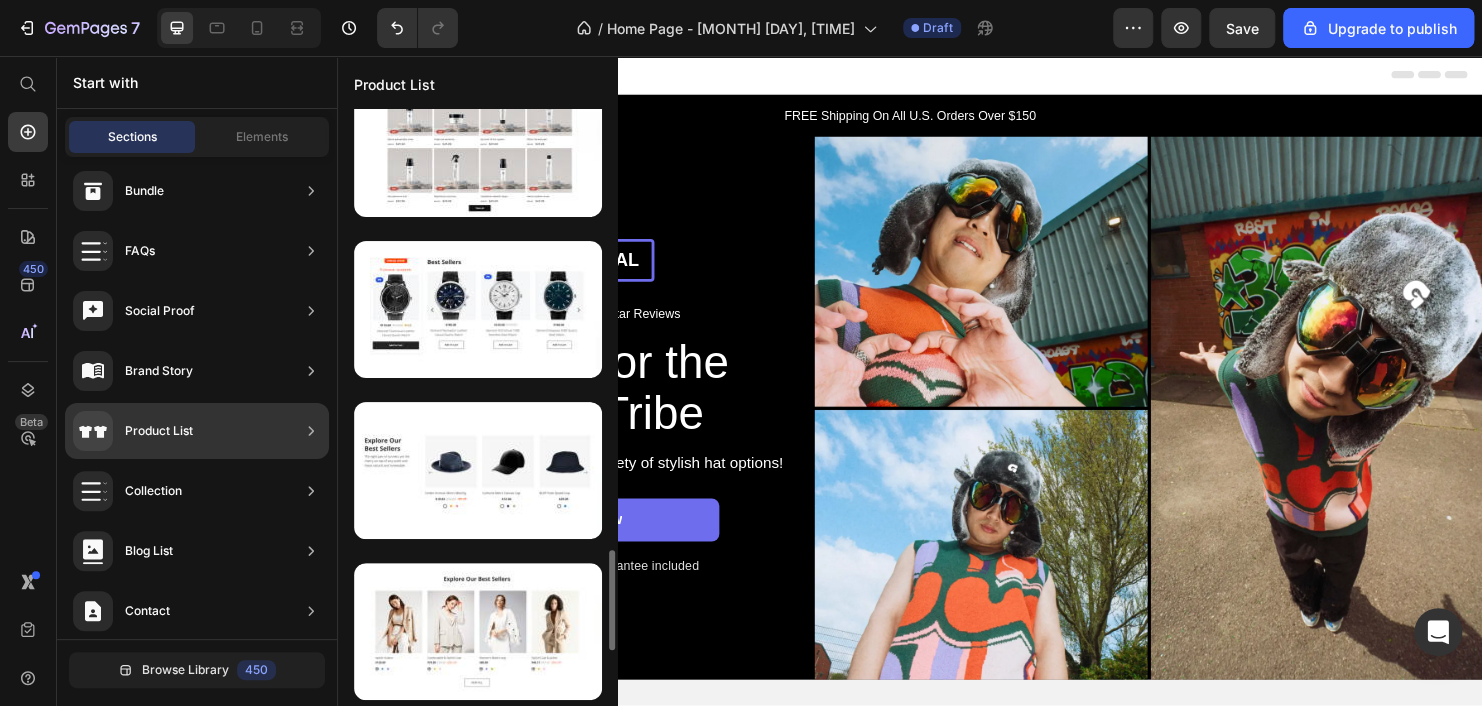 scroll, scrollTop: 2933, scrollLeft: 0, axis: vertical 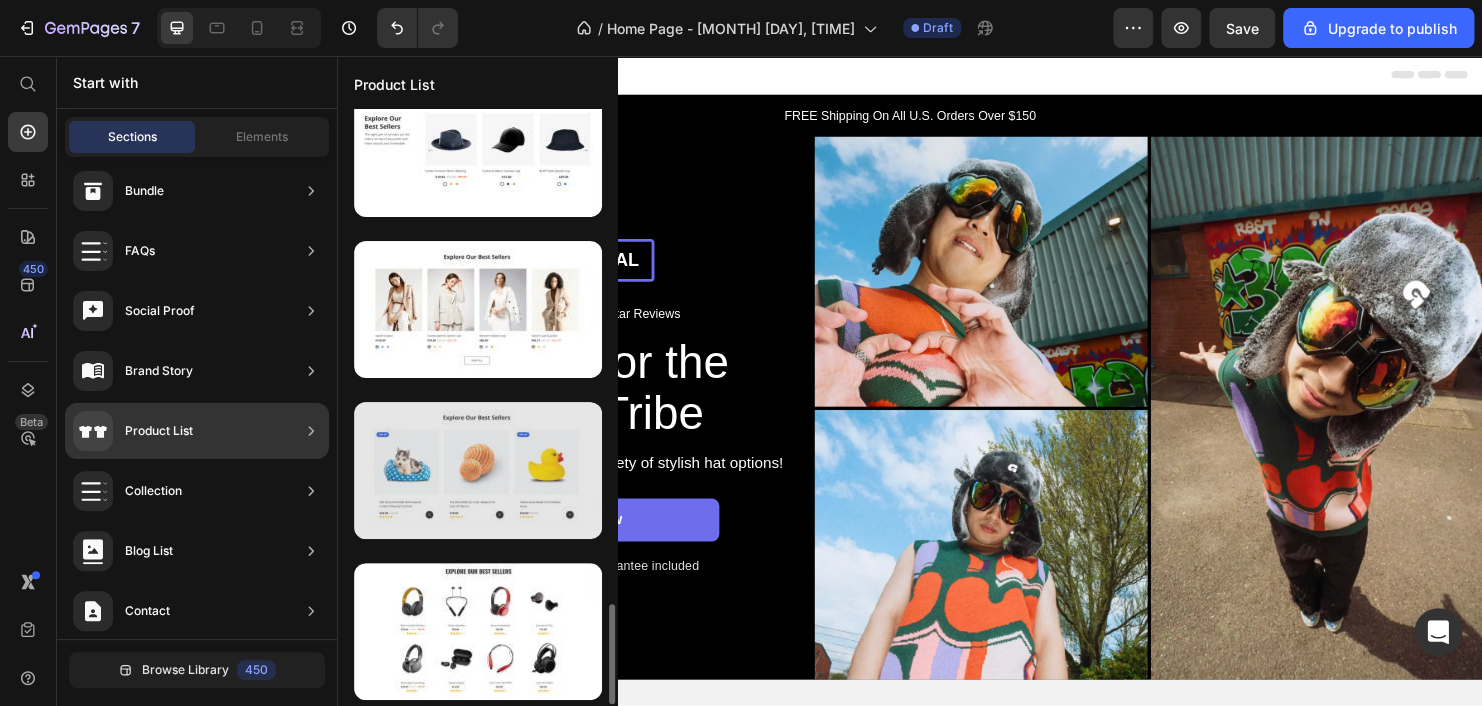 click at bounding box center [478, 470] 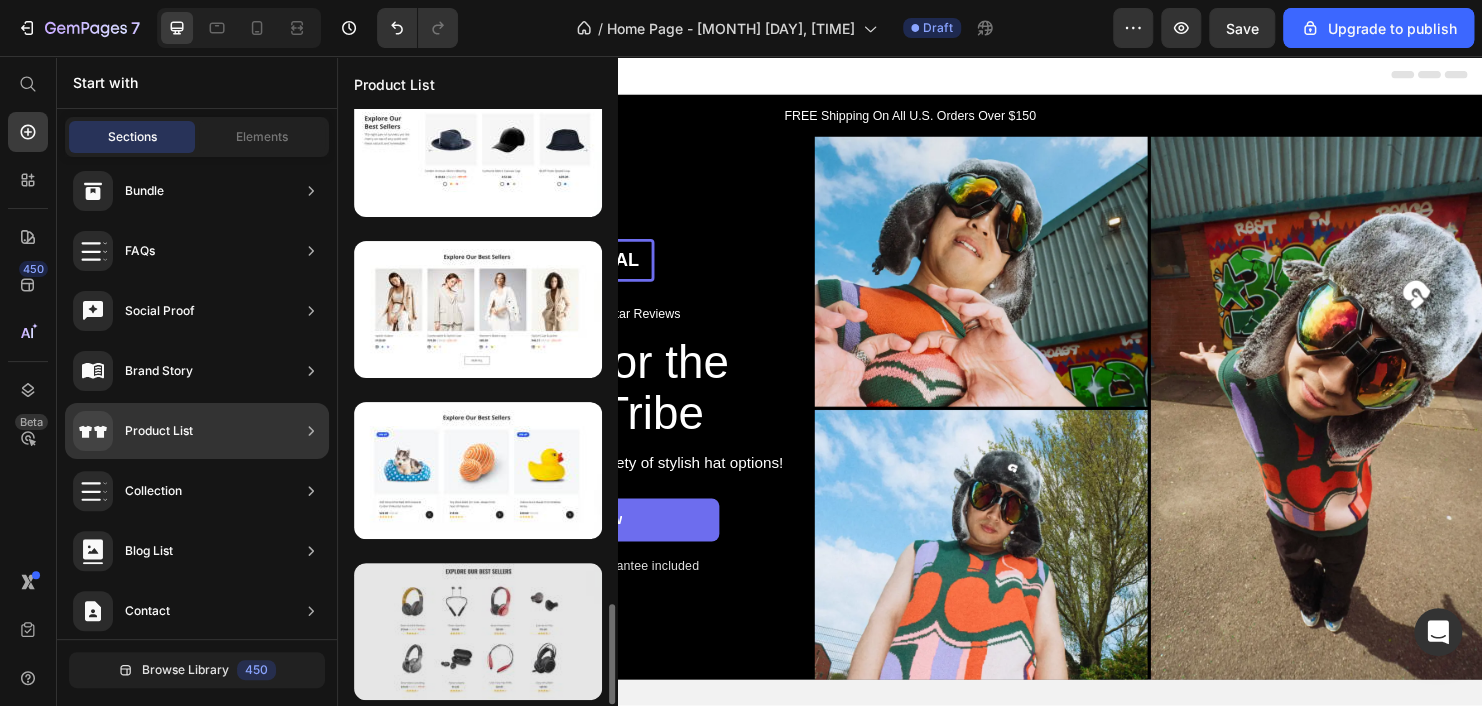 click at bounding box center (478, 631) 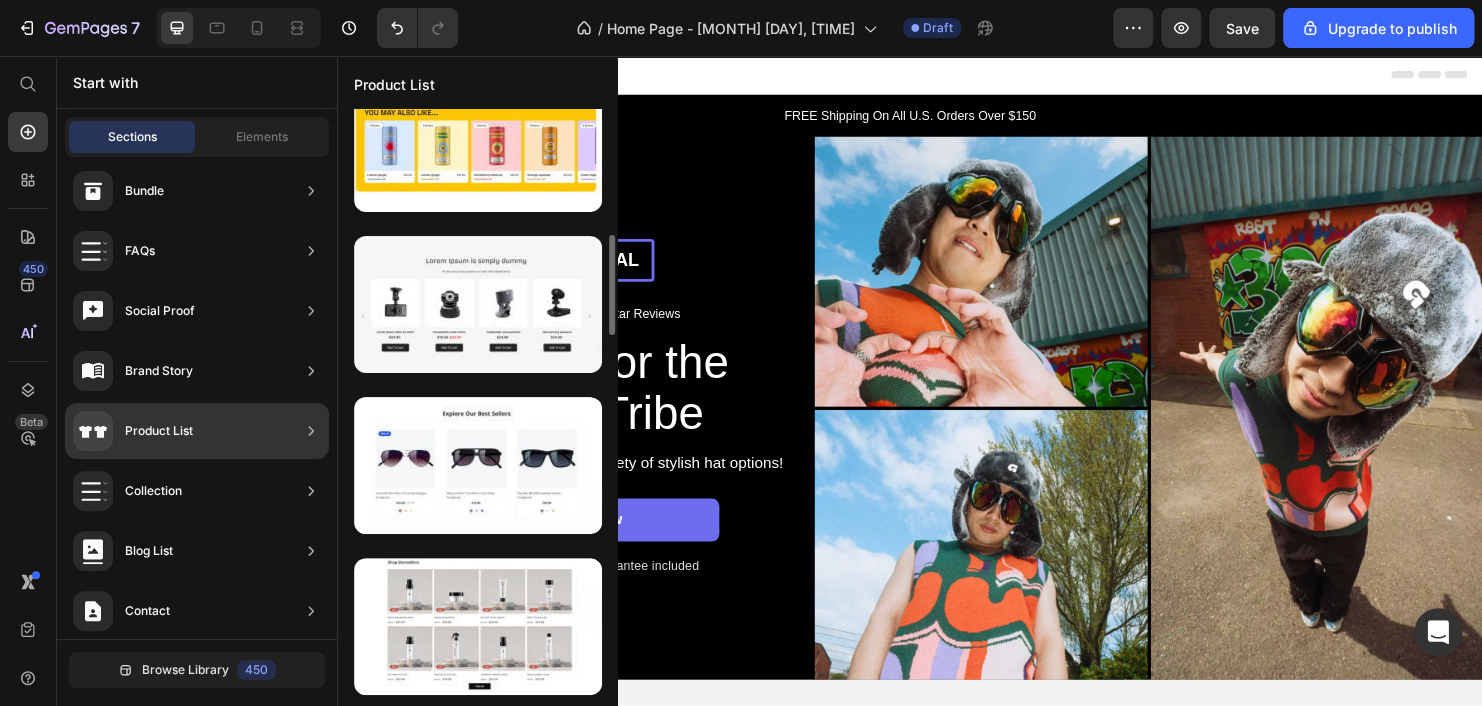 scroll, scrollTop: 1933, scrollLeft: 0, axis: vertical 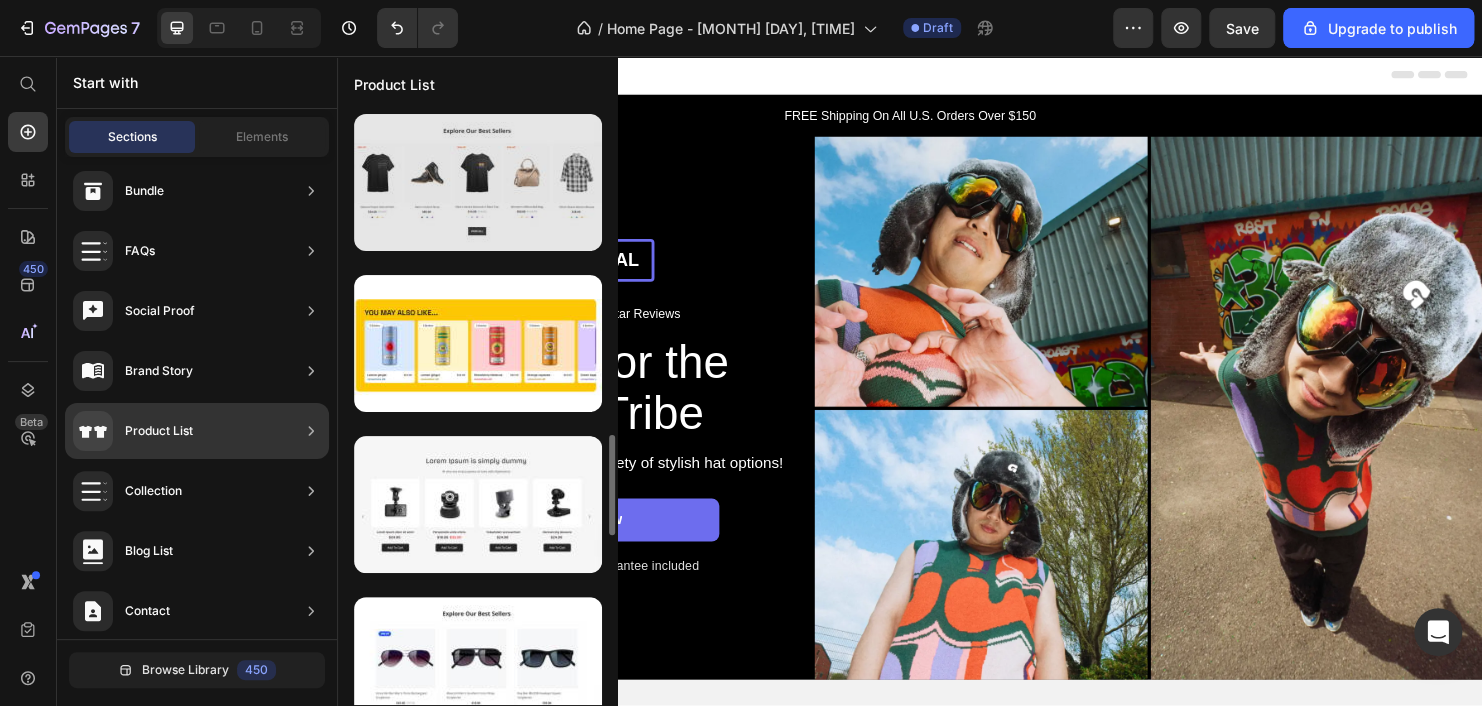 click at bounding box center [478, 182] 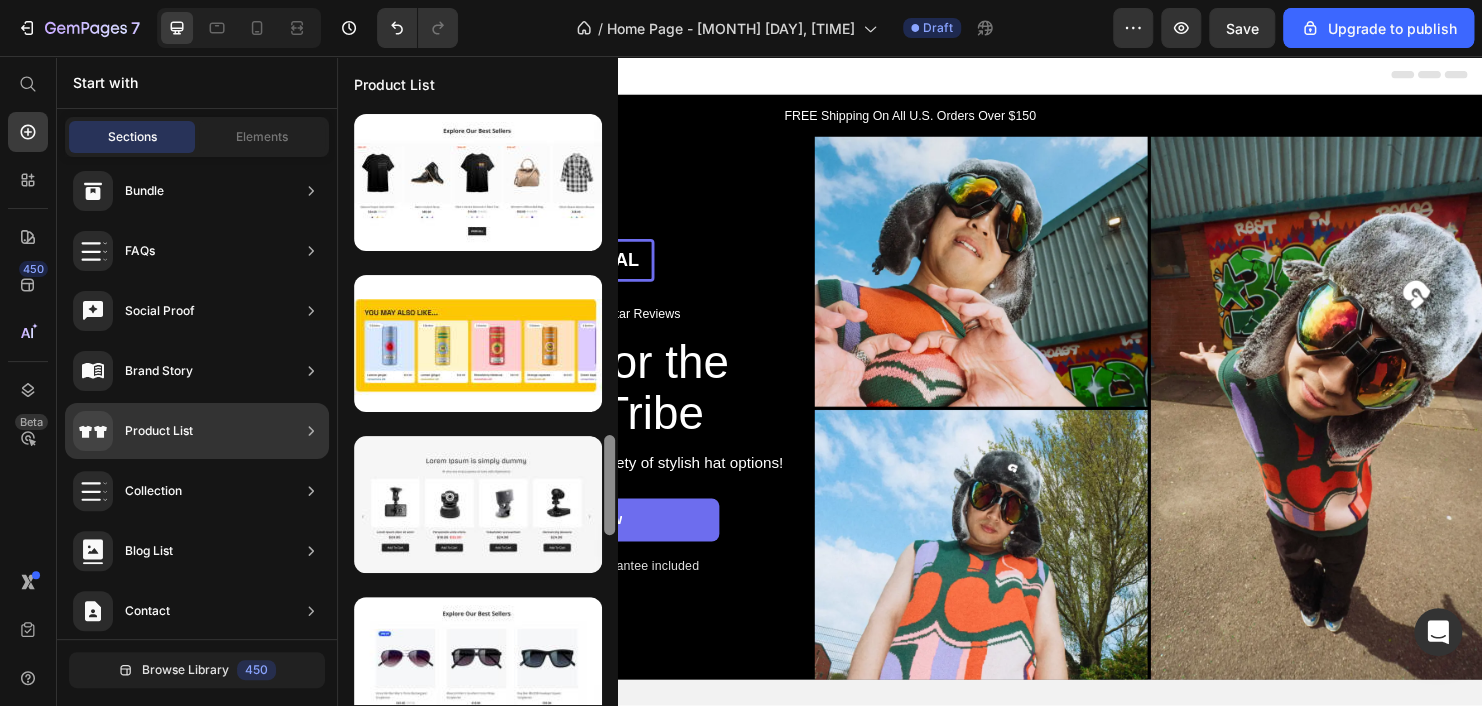 drag, startPoint x: 487, startPoint y: 189, endPoint x: 606, endPoint y: 190, distance: 119.0042 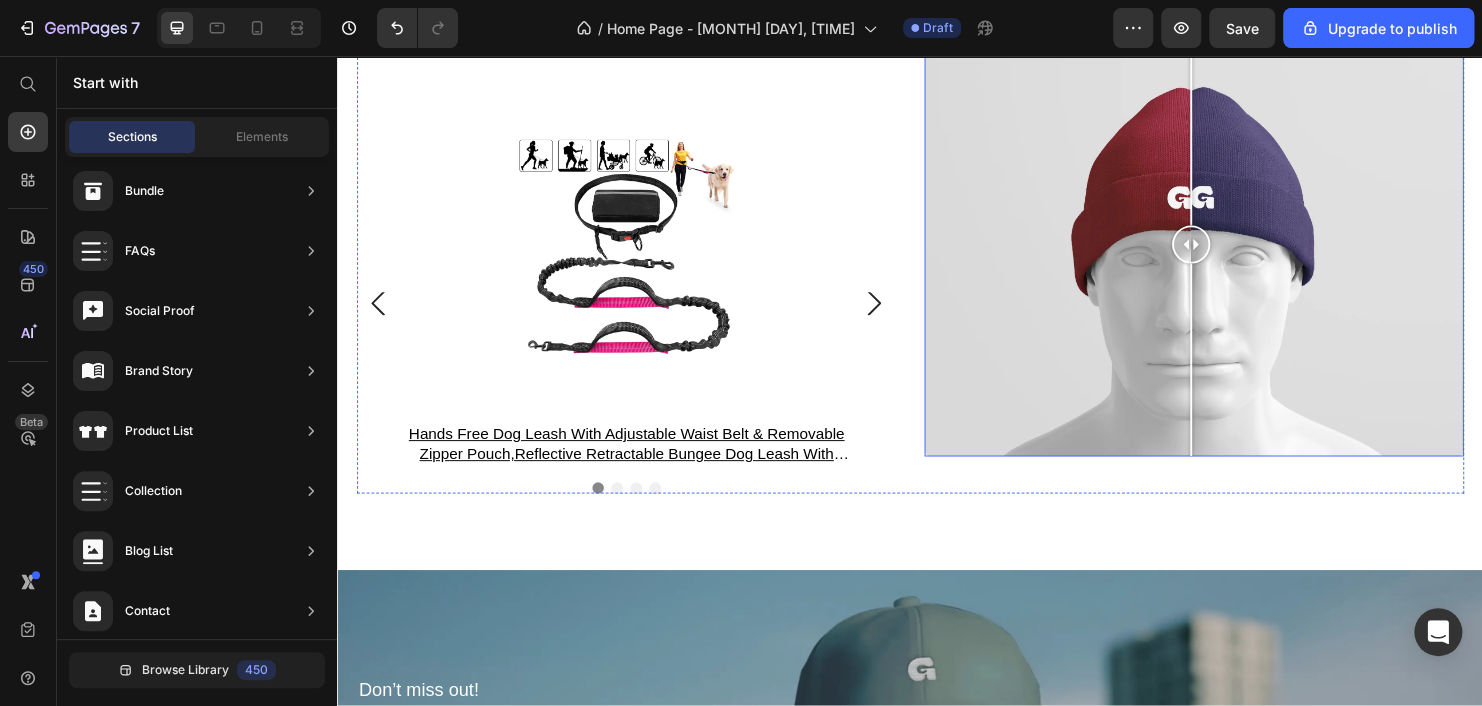 scroll, scrollTop: 2400, scrollLeft: 0, axis: vertical 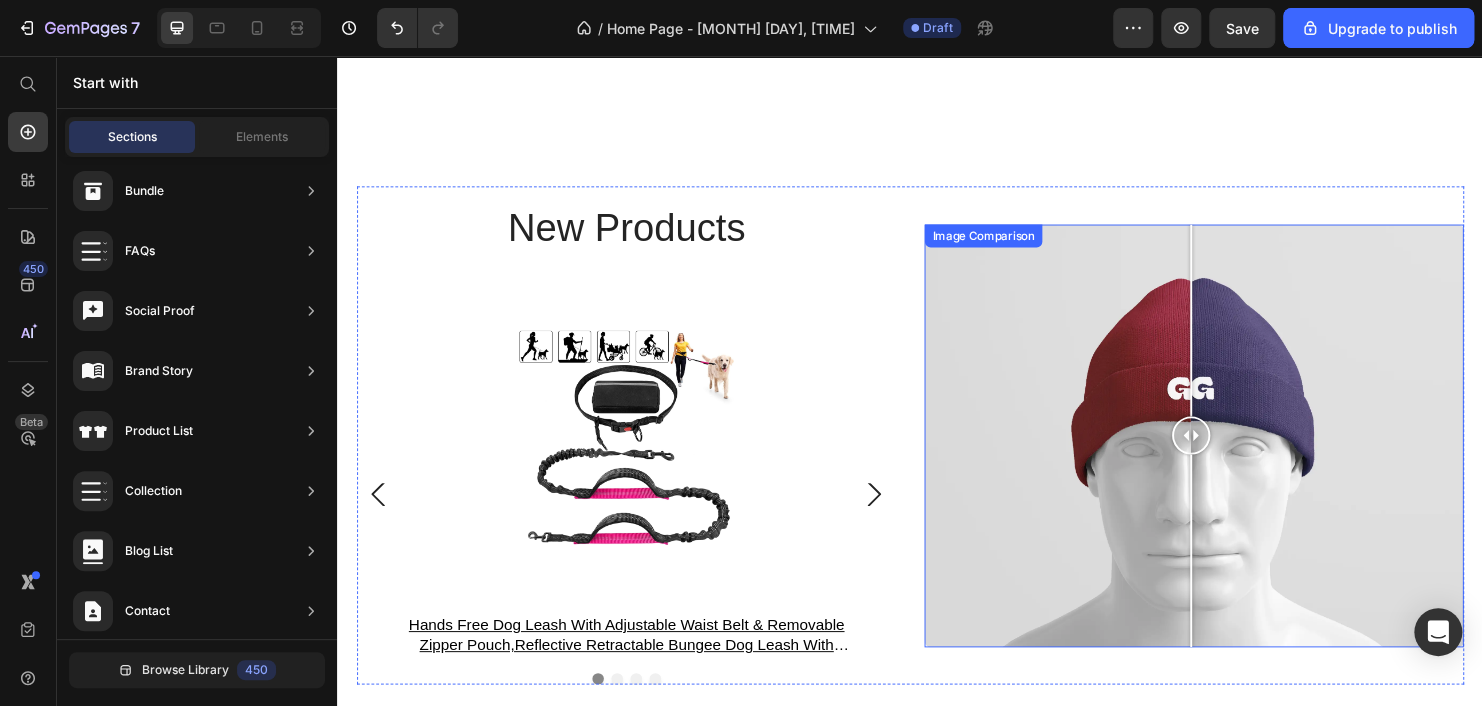 click at bounding box center [1234, 454] 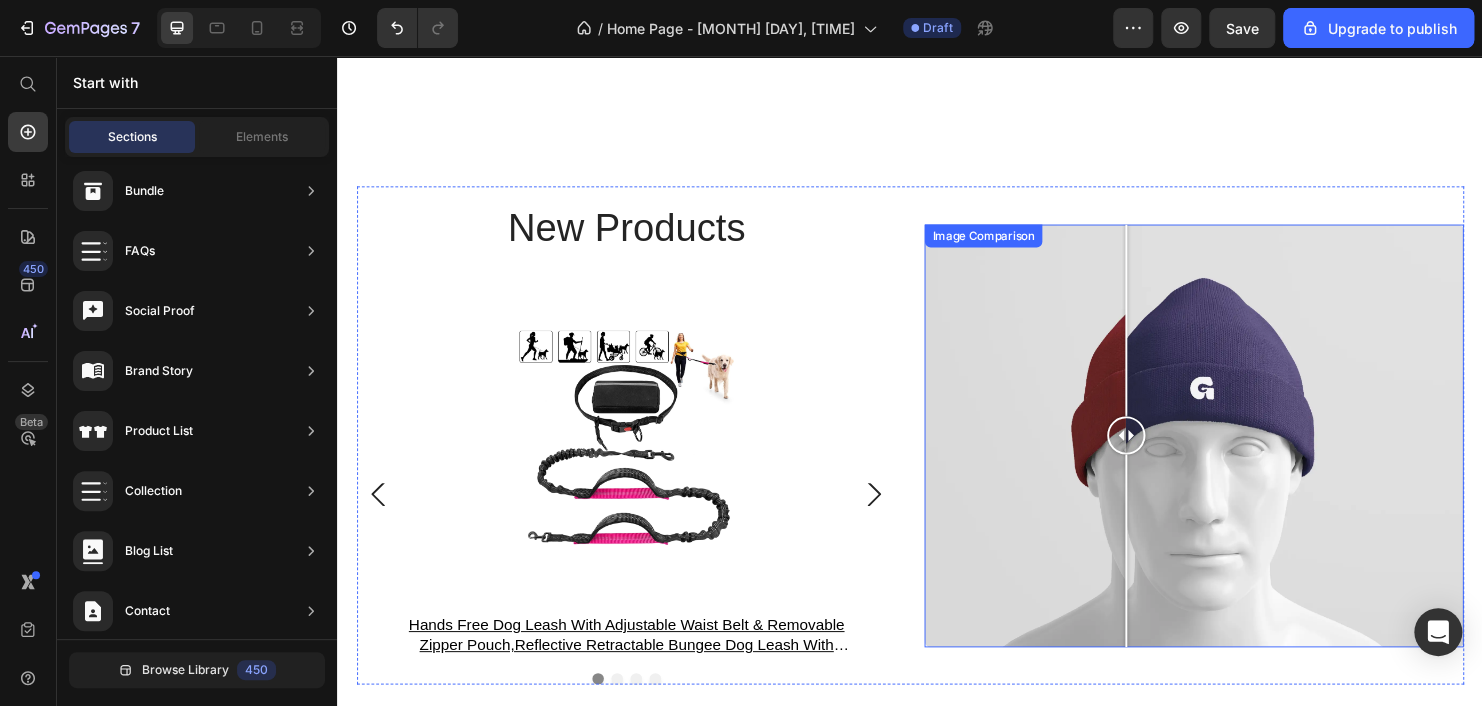 click at bounding box center (1234, 454) 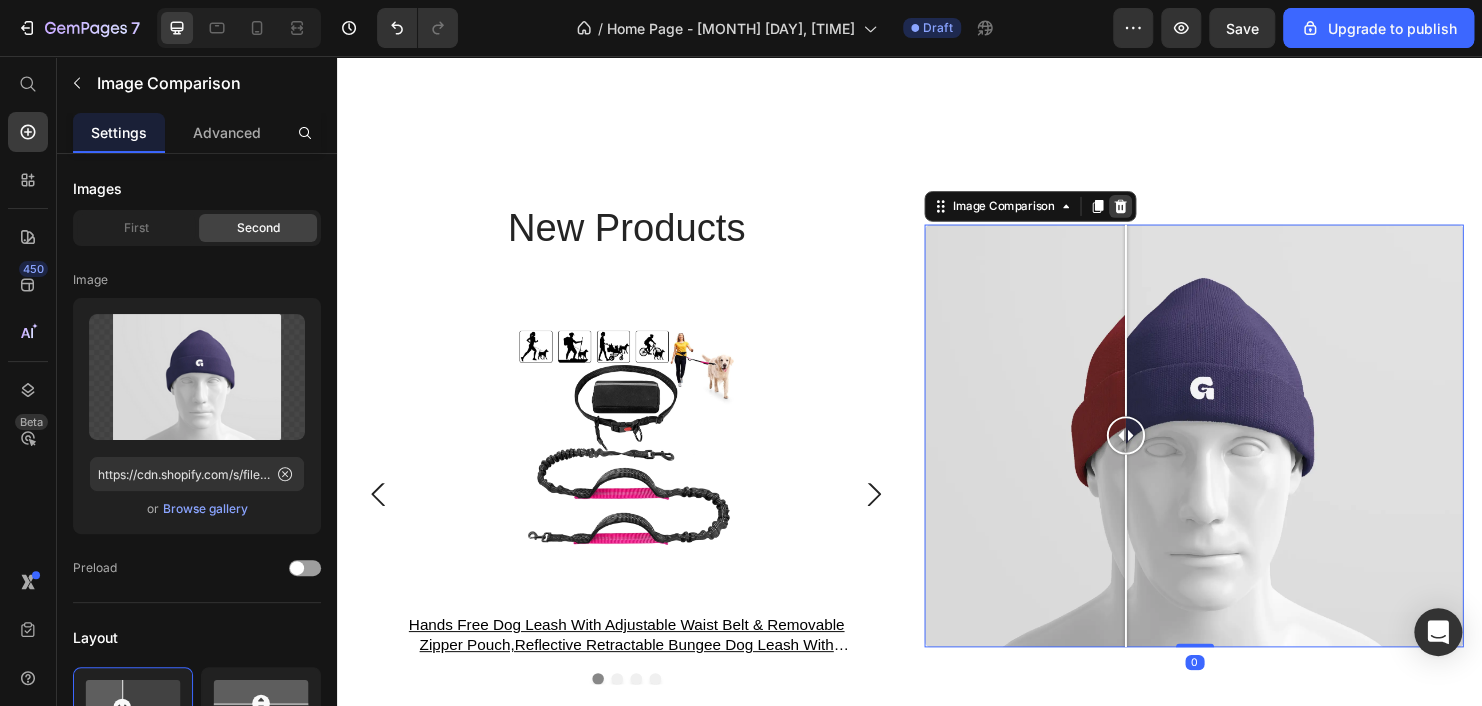 click 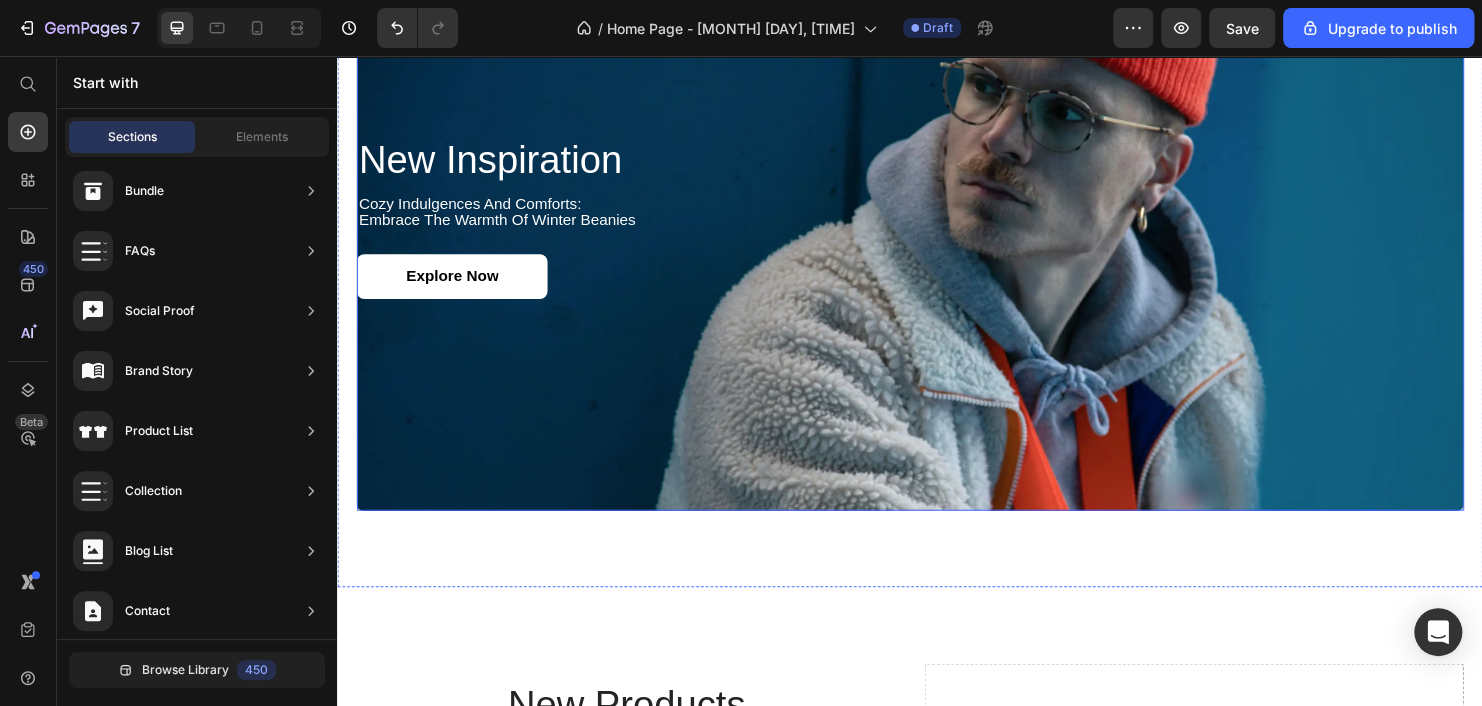 scroll, scrollTop: 1700, scrollLeft: 0, axis: vertical 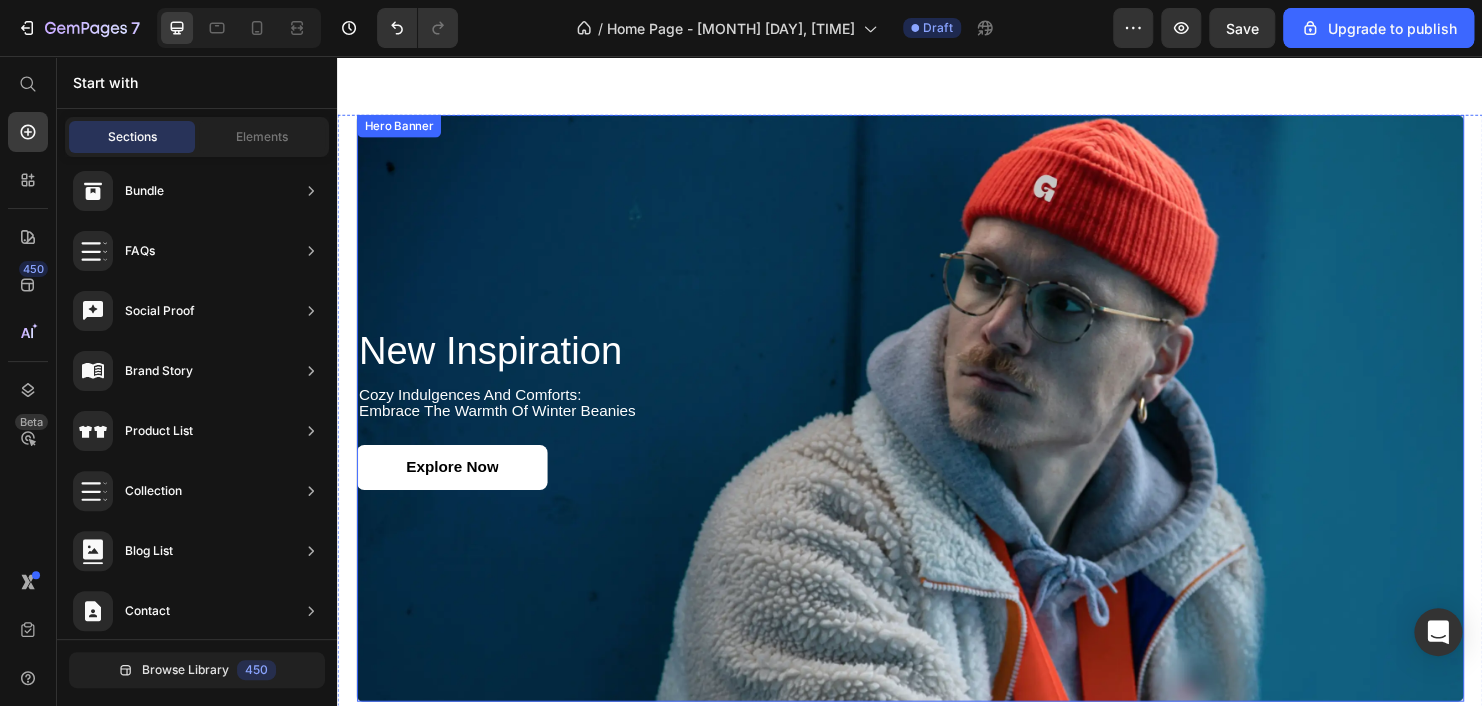 click on "New Inspiration" at bounding box center (937, 365) 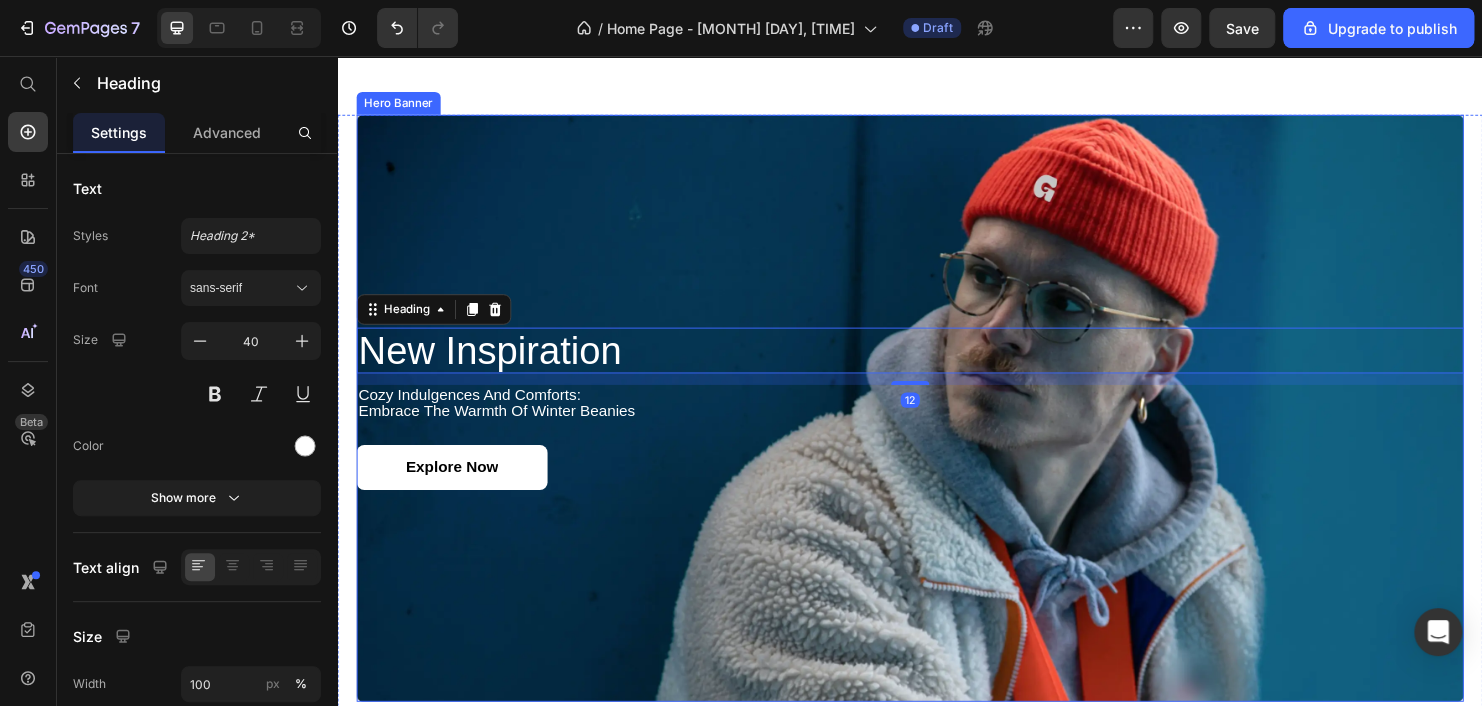 click at bounding box center (937, 425) 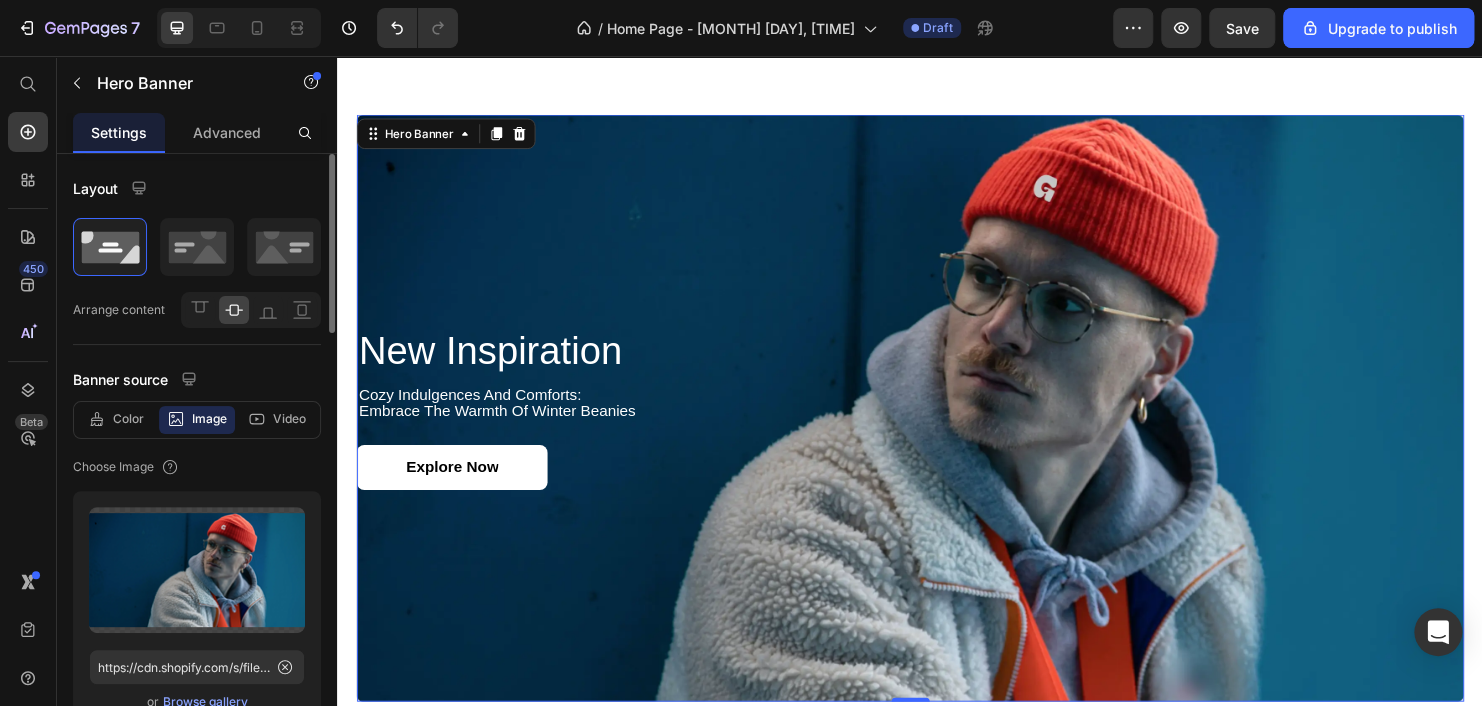 scroll, scrollTop: 200, scrollLeft: 0, axis: vertical 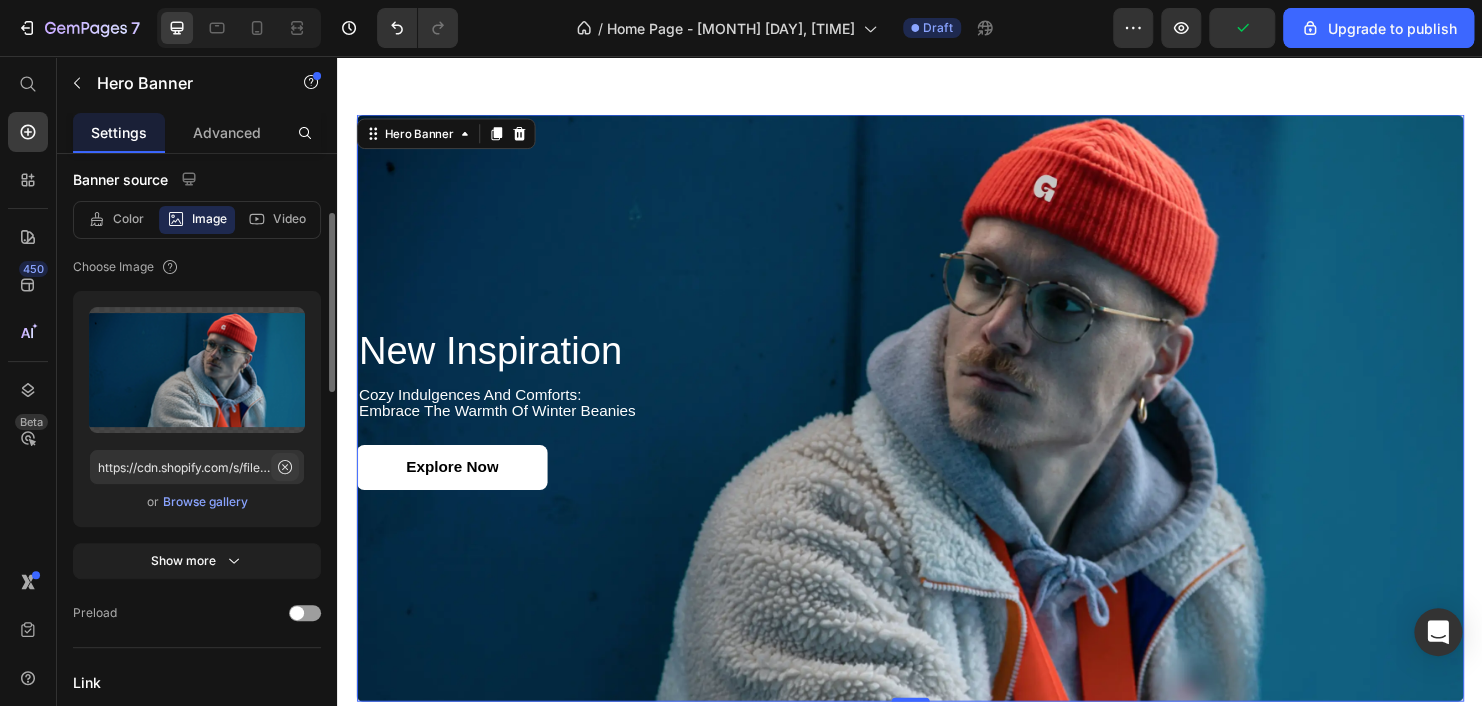 click 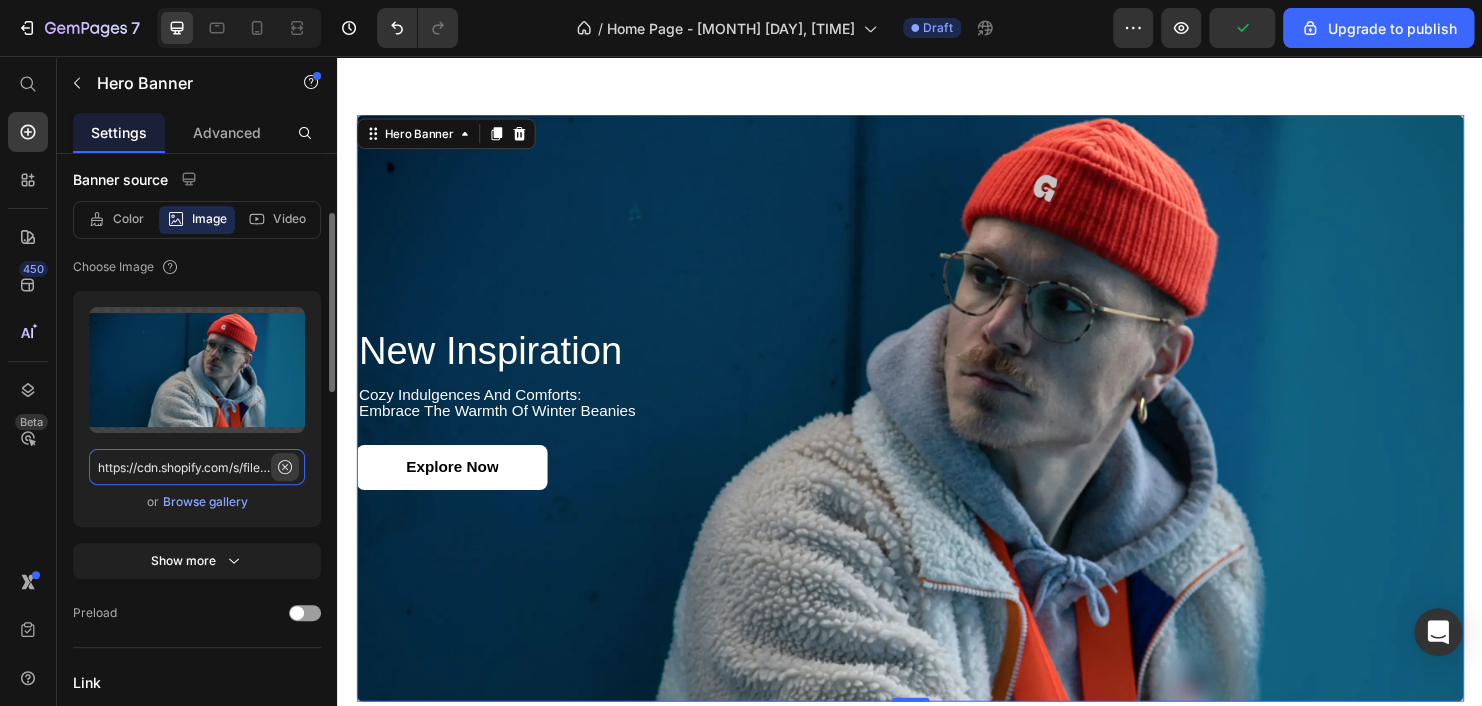type 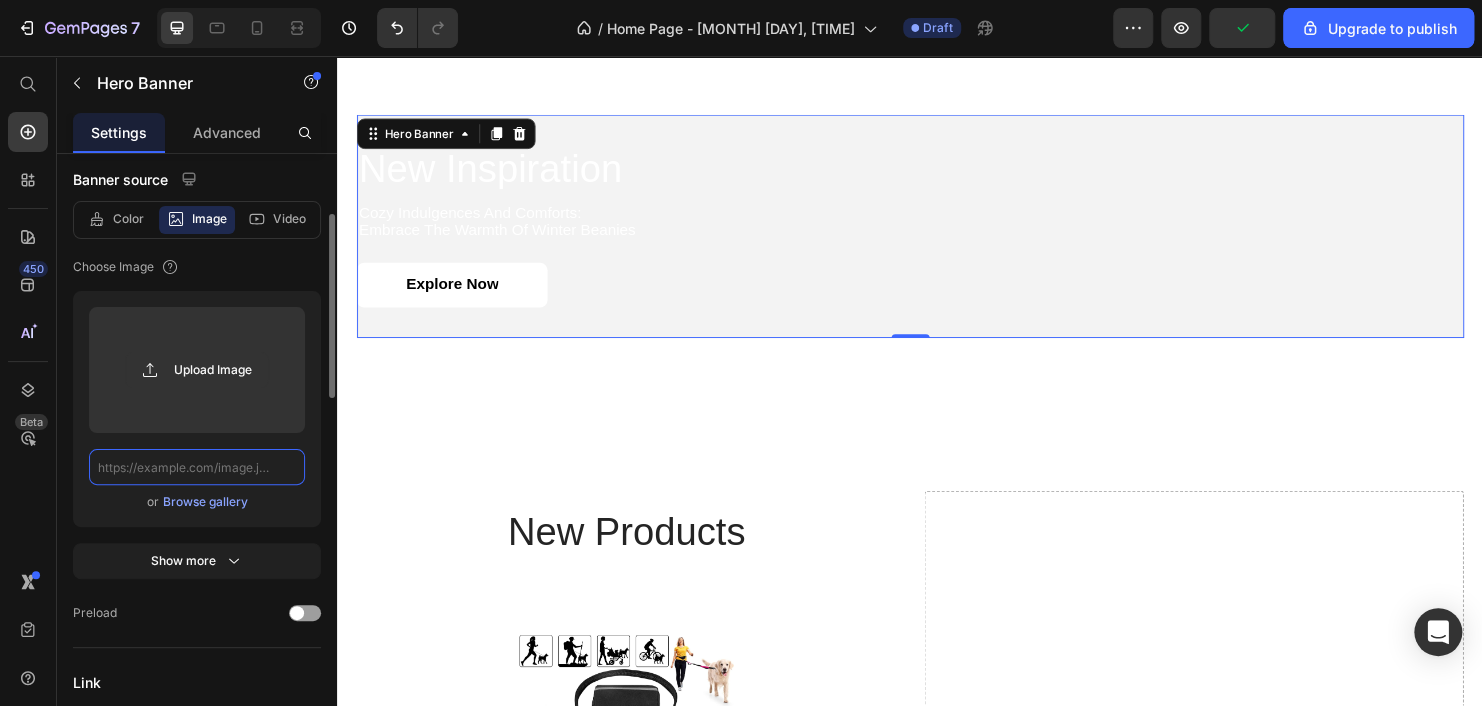 scroll, scrollTop: 0, scrollLeft: 0, axis: both 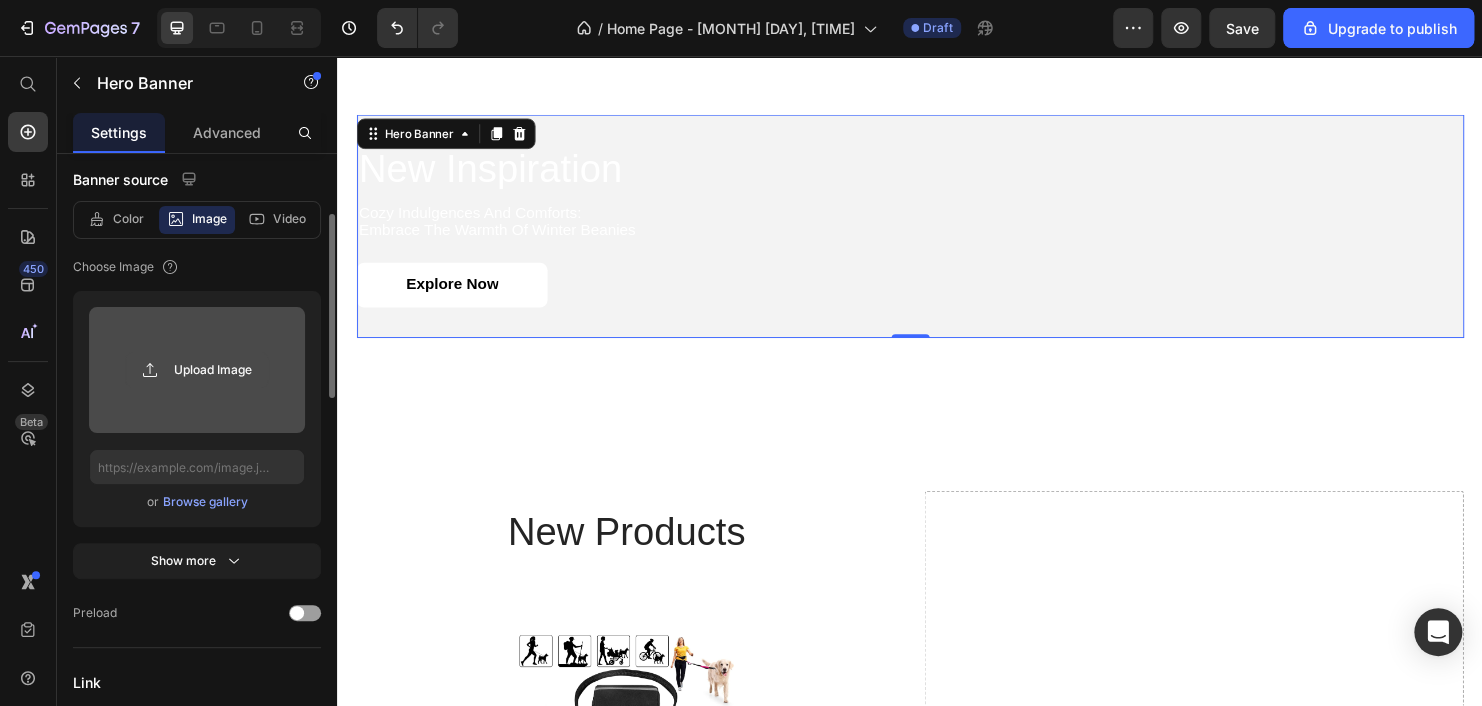 click 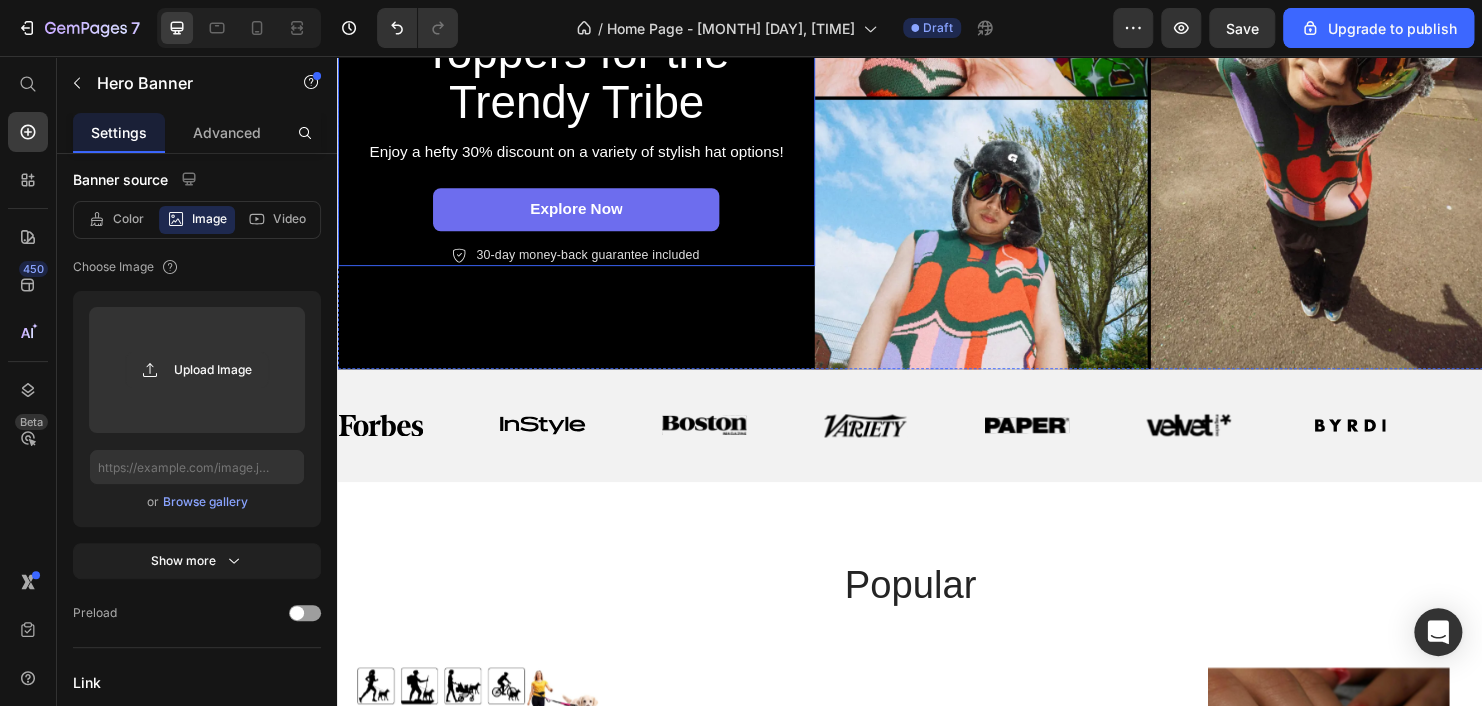 scroll, scrollTop: 0, scrollLeft: 0, axis: both 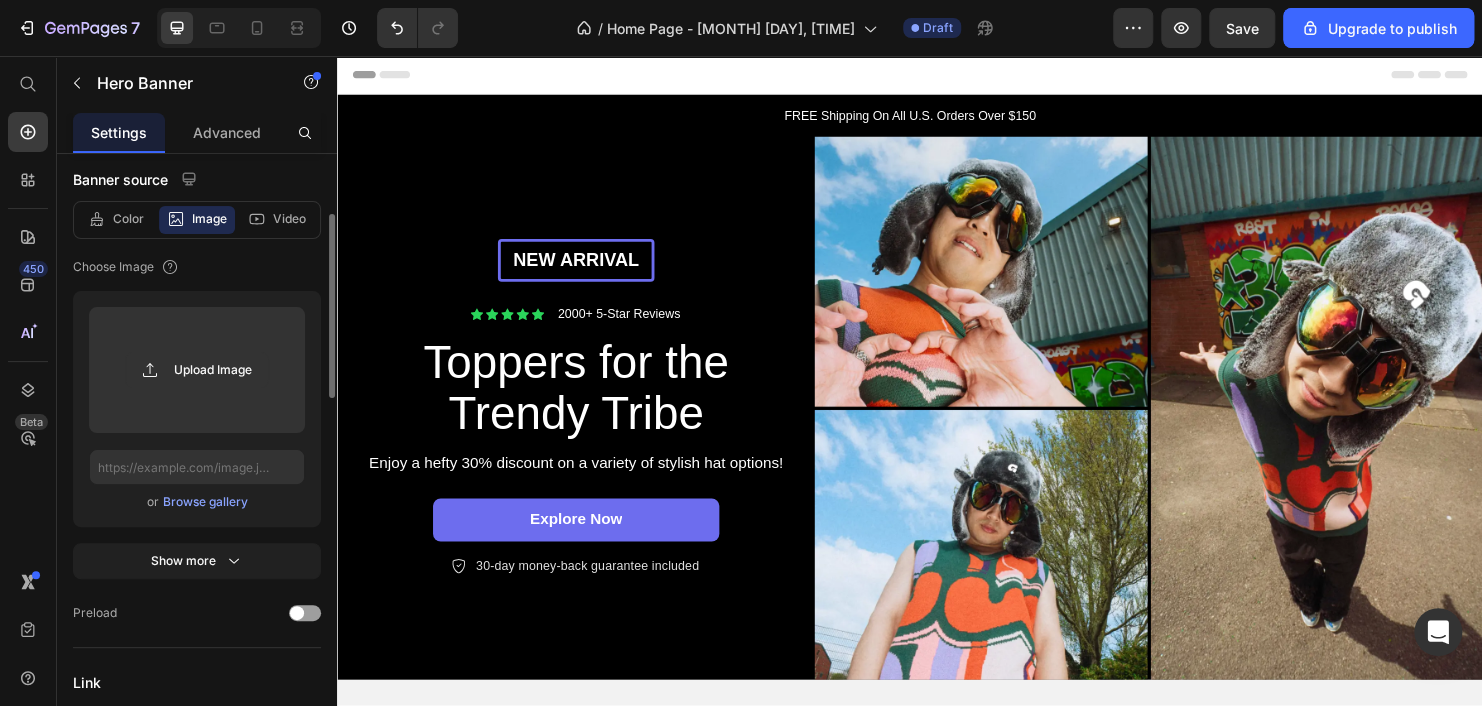 click on "Browse gallery" at bounding box center [205, 502] 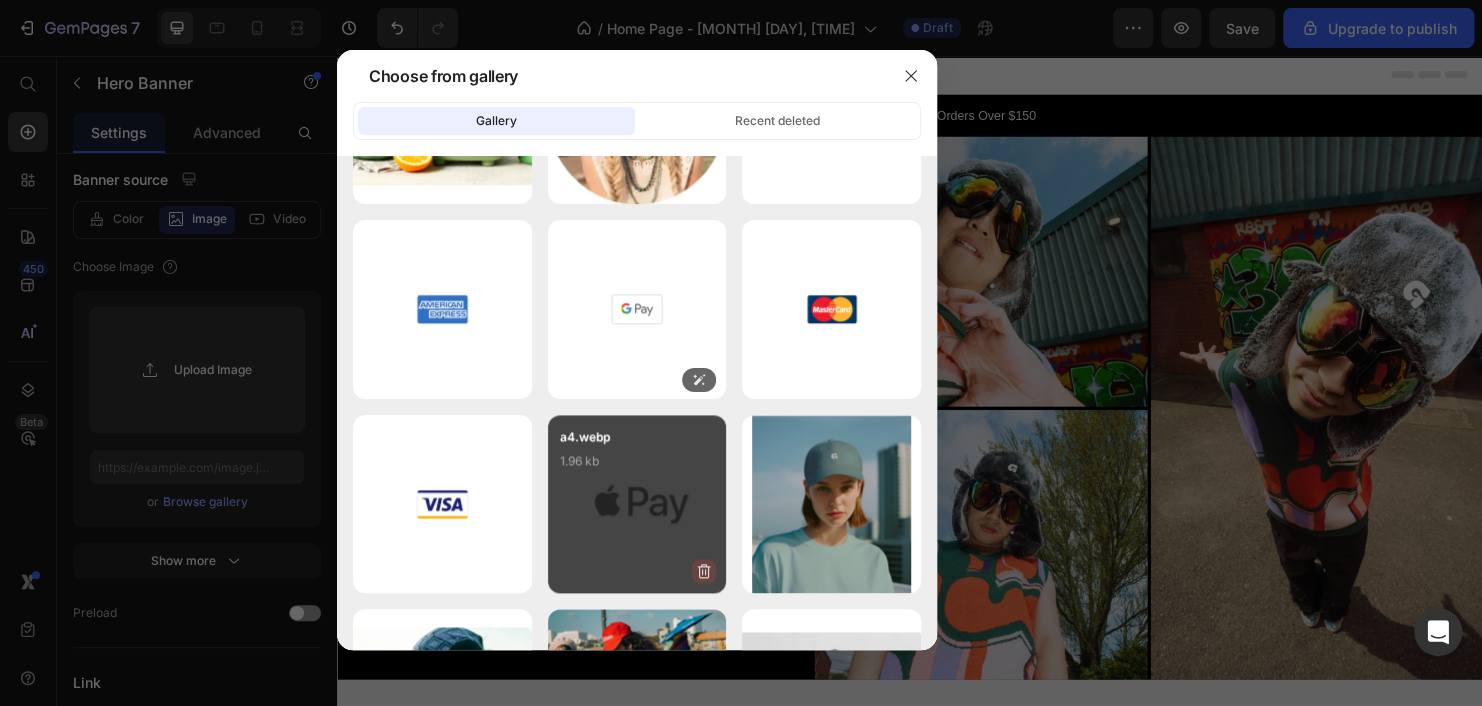 scroll, scrollTop: 920, scrollLeft: 0, axis: vertical 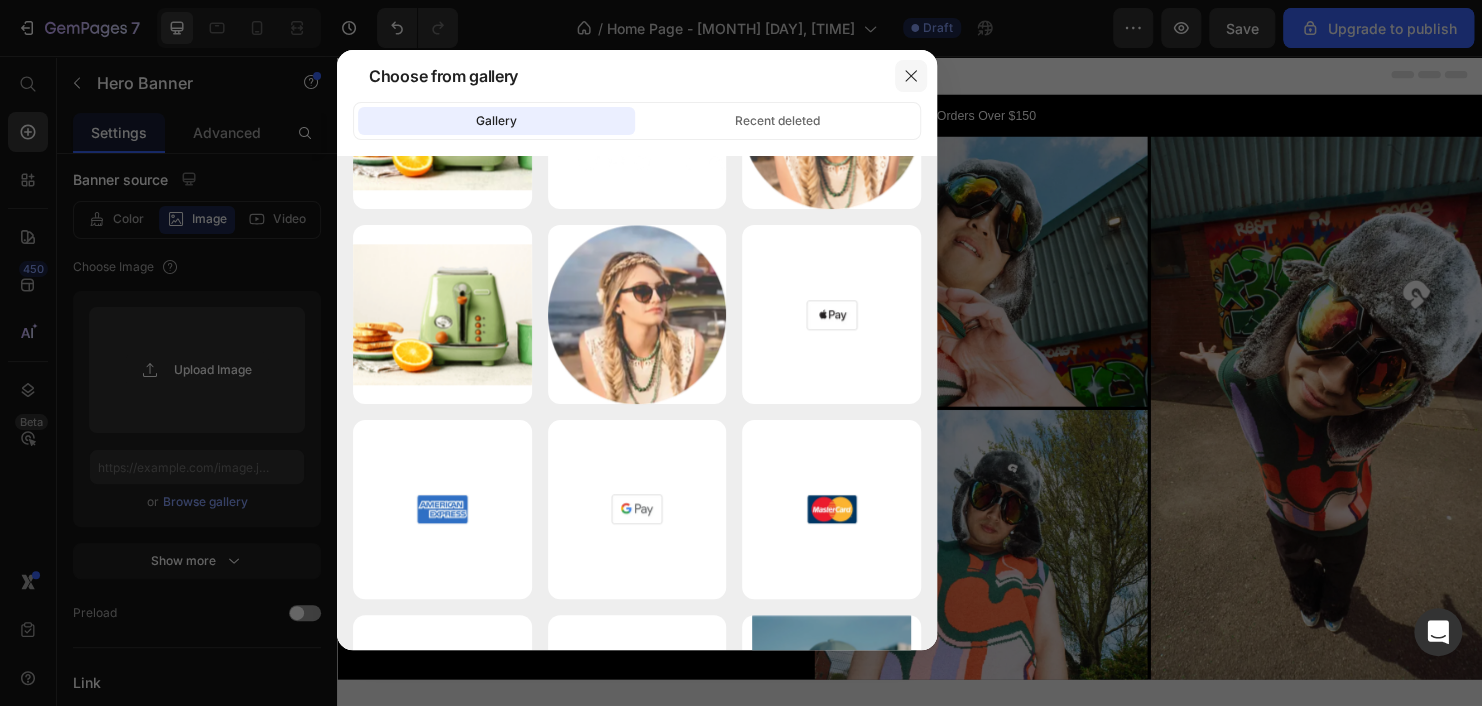 click 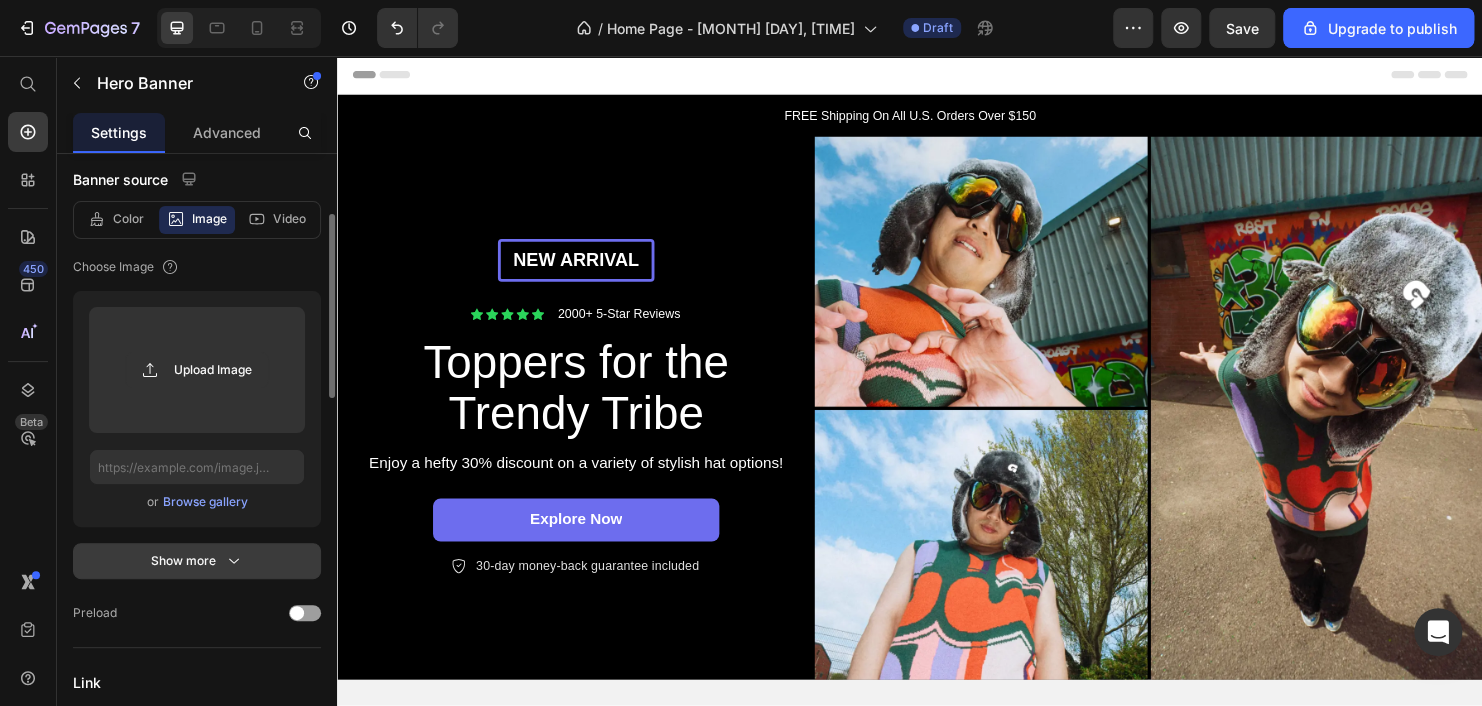 click on "Show more" at bounding box center [197, 561] 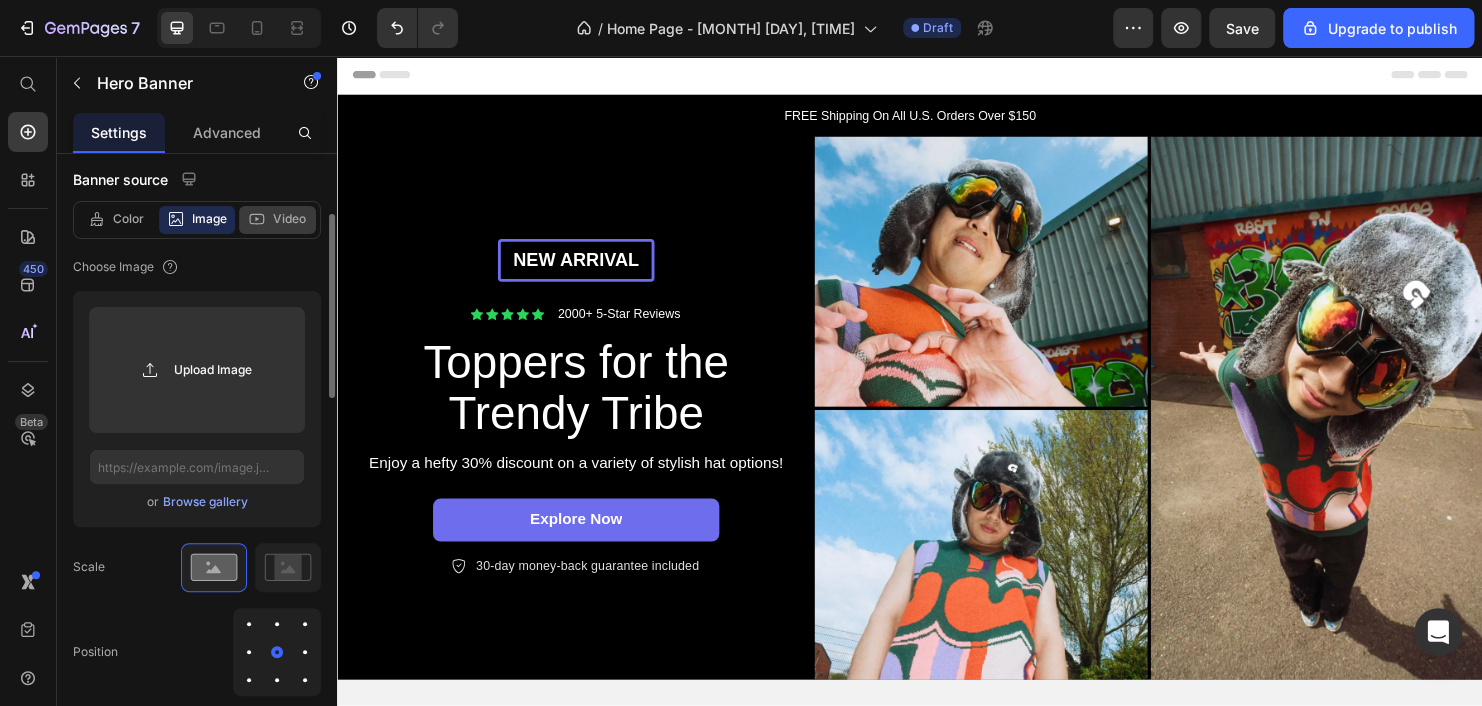 click on "Video" at bounding box center [289, 219] 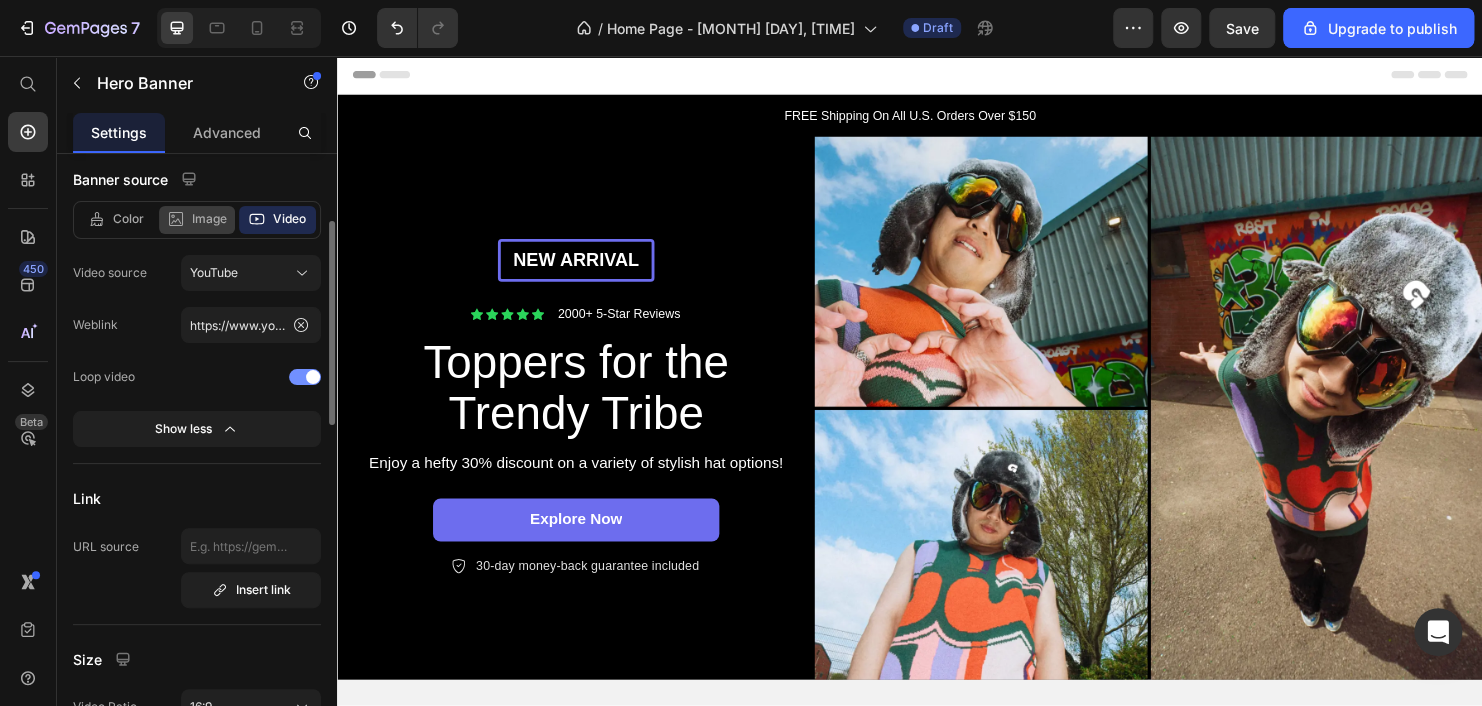 click on "Image" at bounding box center (209, 219) 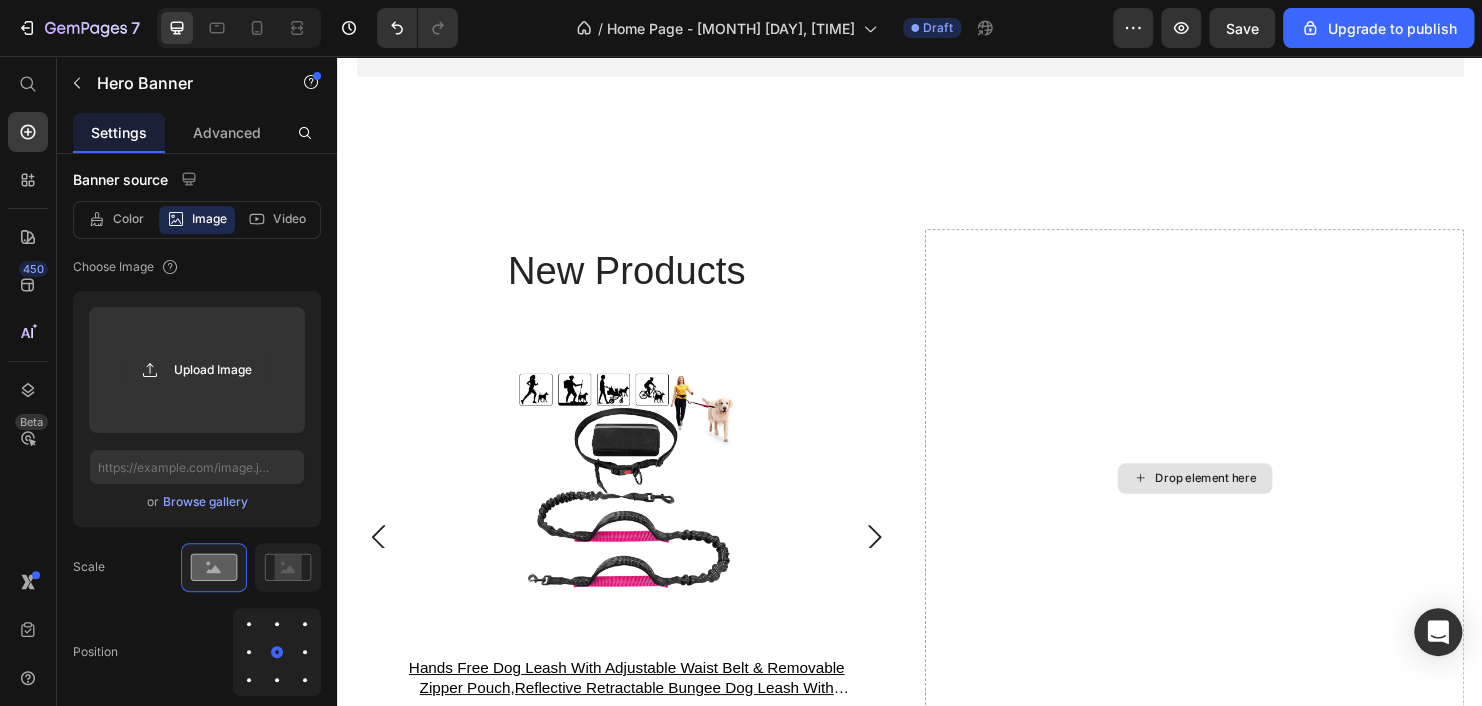 scroll, scrollTop: 2700, scrollLeft: 0, axis: vertical 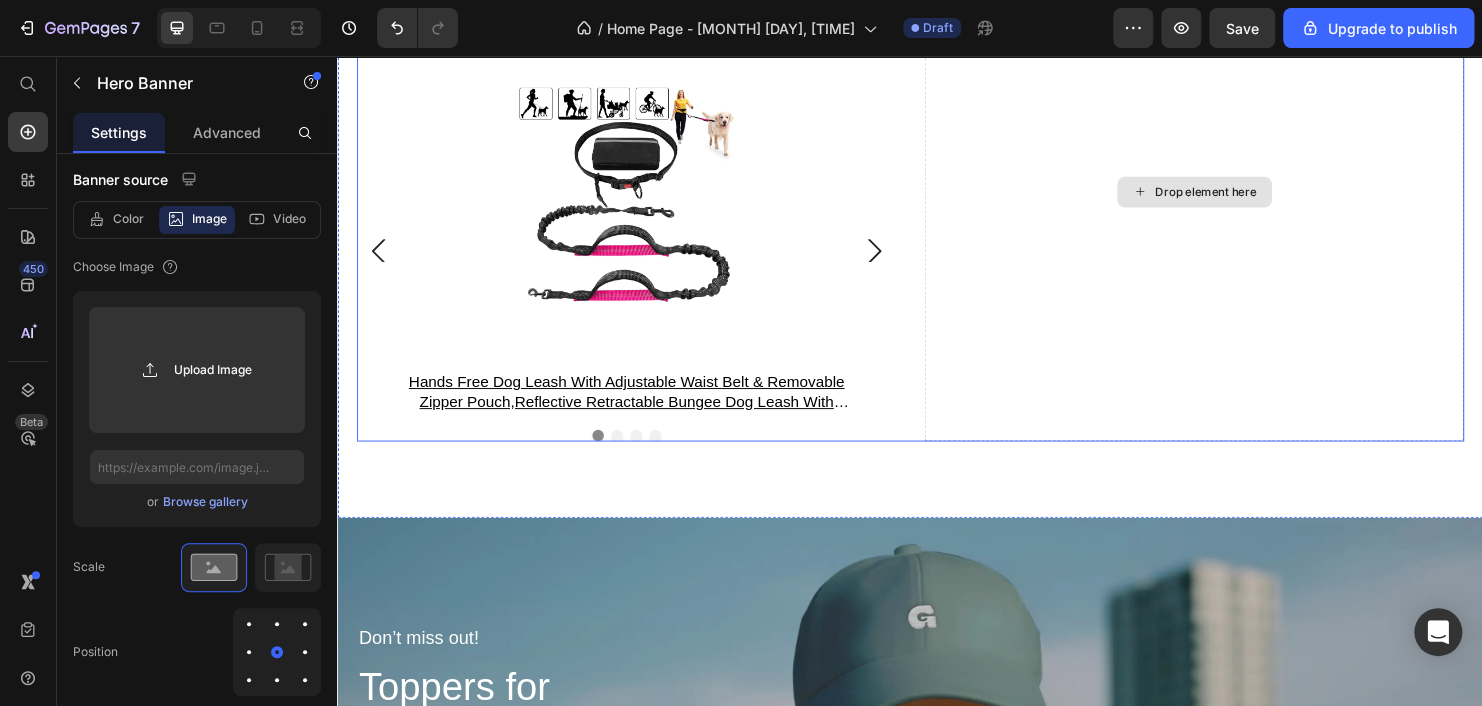 click on "Drop element here" at bounding box center [1247, 199] 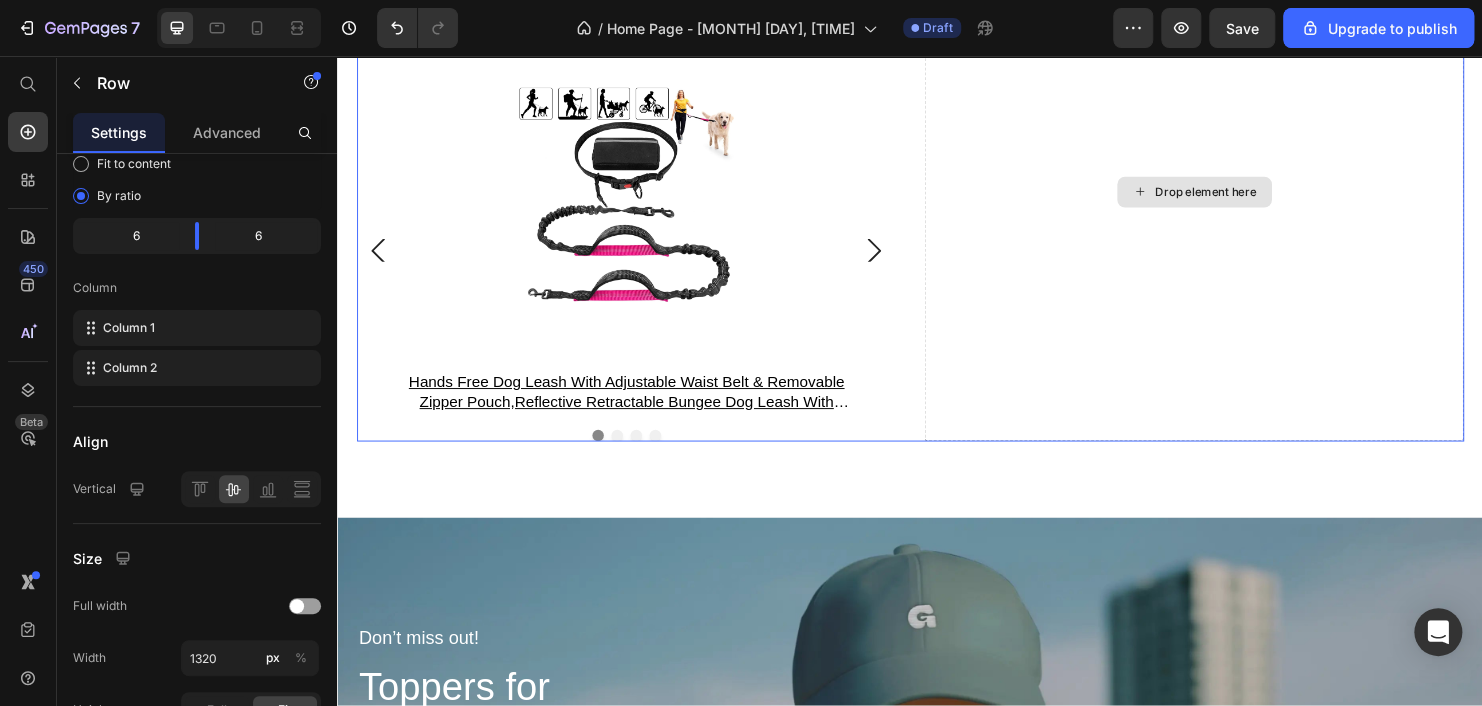 click on "Drop element here" at bounding box center [1234, 199] 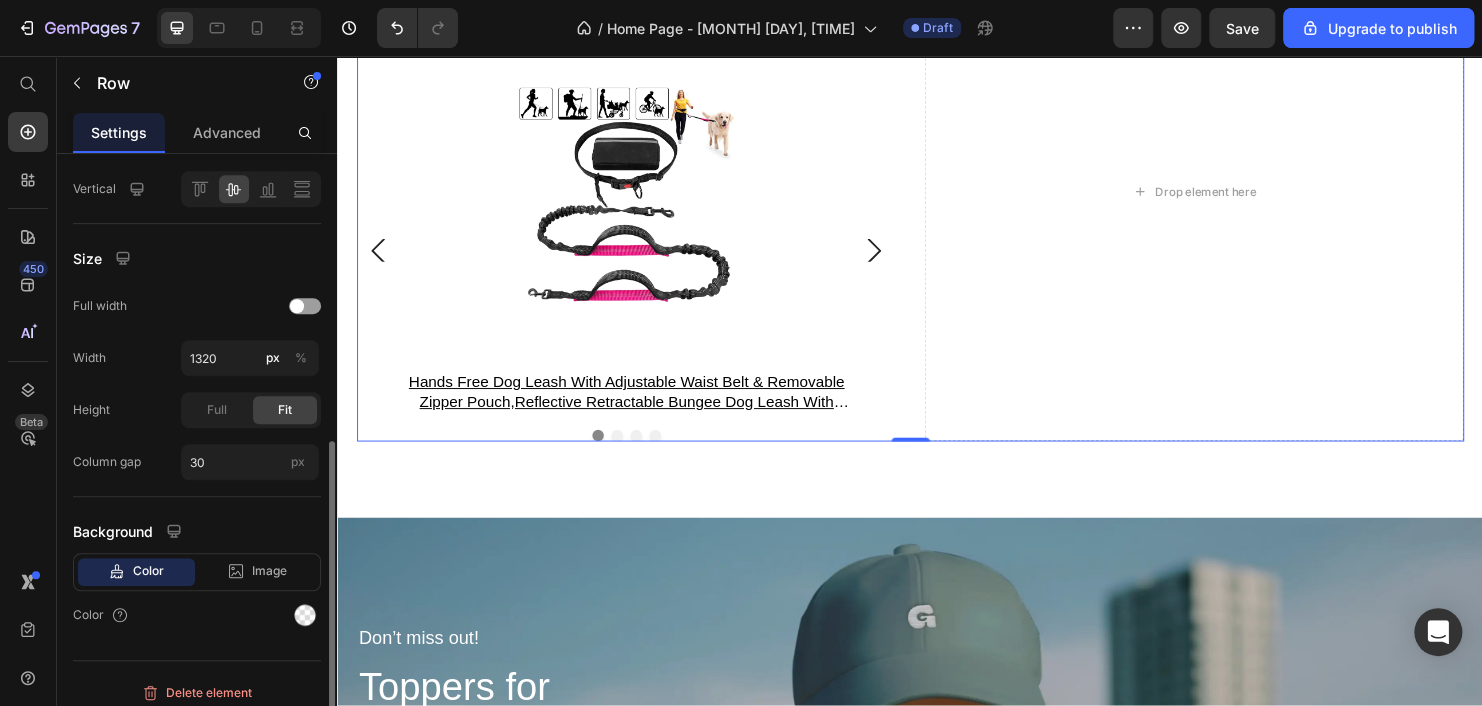 scroll, scrollTop: 509, scrollLeft: 0, axis: vertical 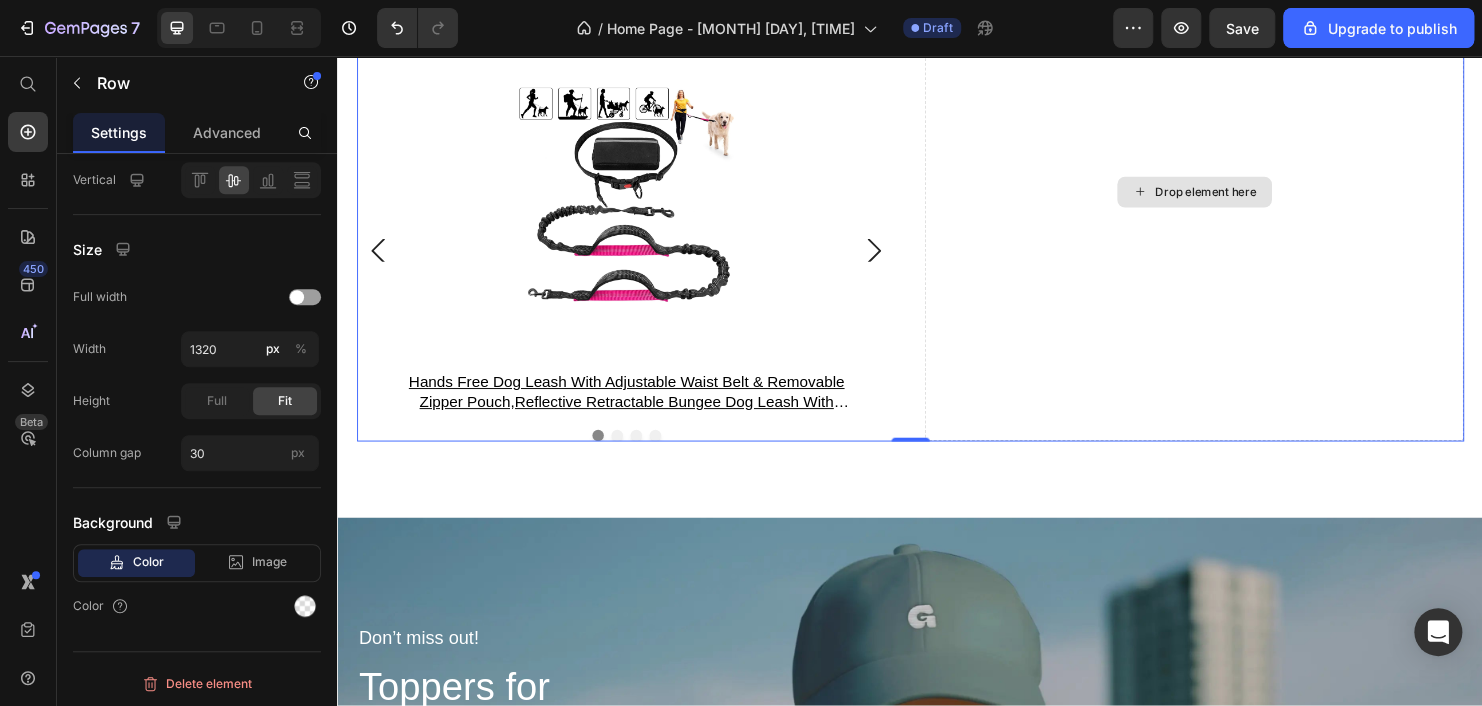 click on "Drop element here" at bounding box center (1234, 199) 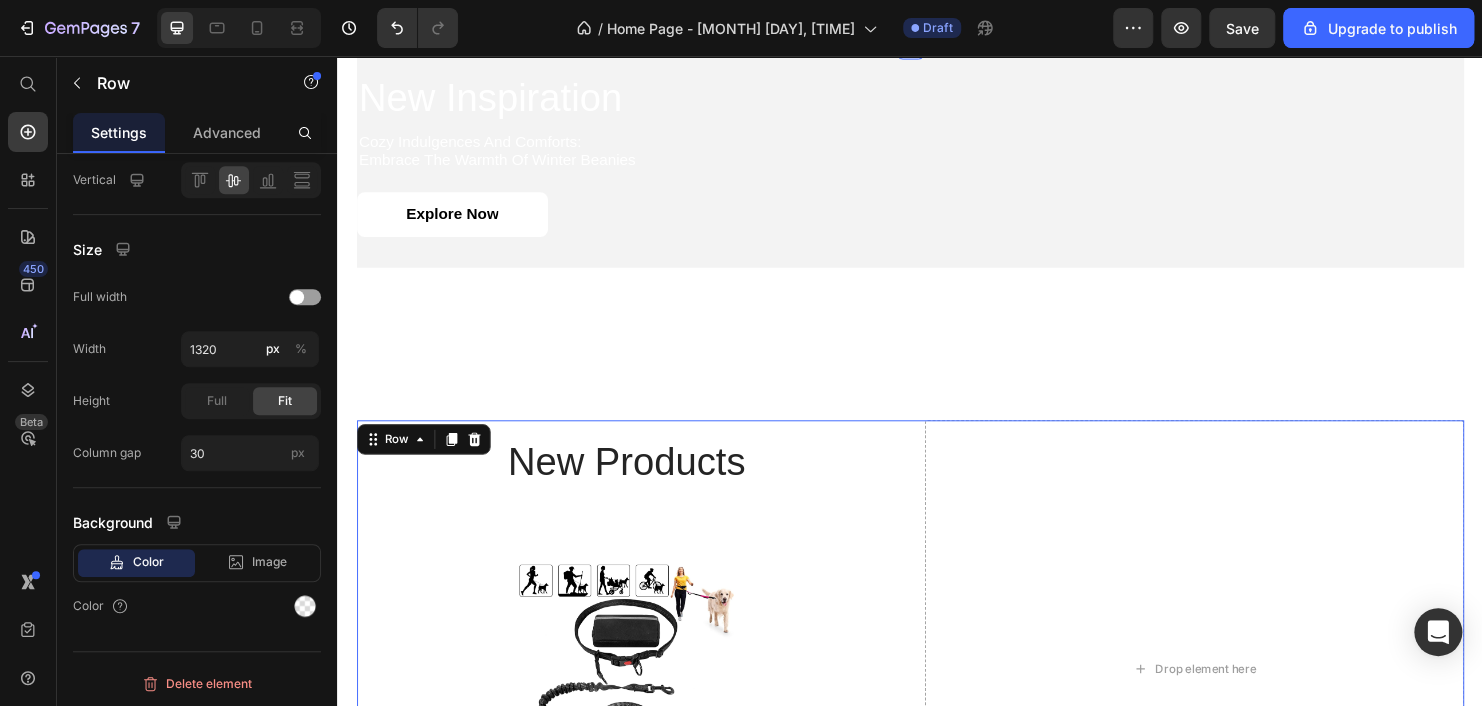scroll, scrollTop: 1800, scrollLeft: 0, axis: vertical 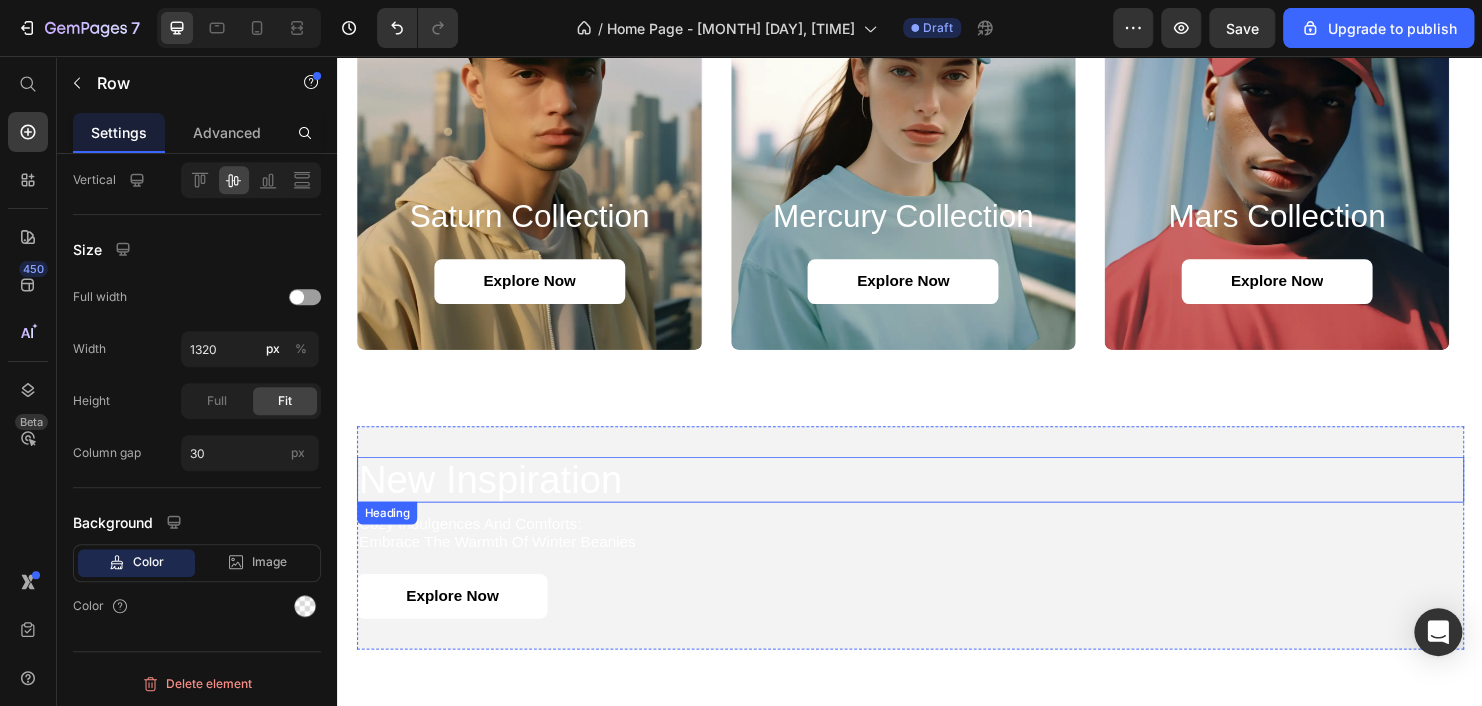 click on "New Inspiration" at bounding box center [937, 500] 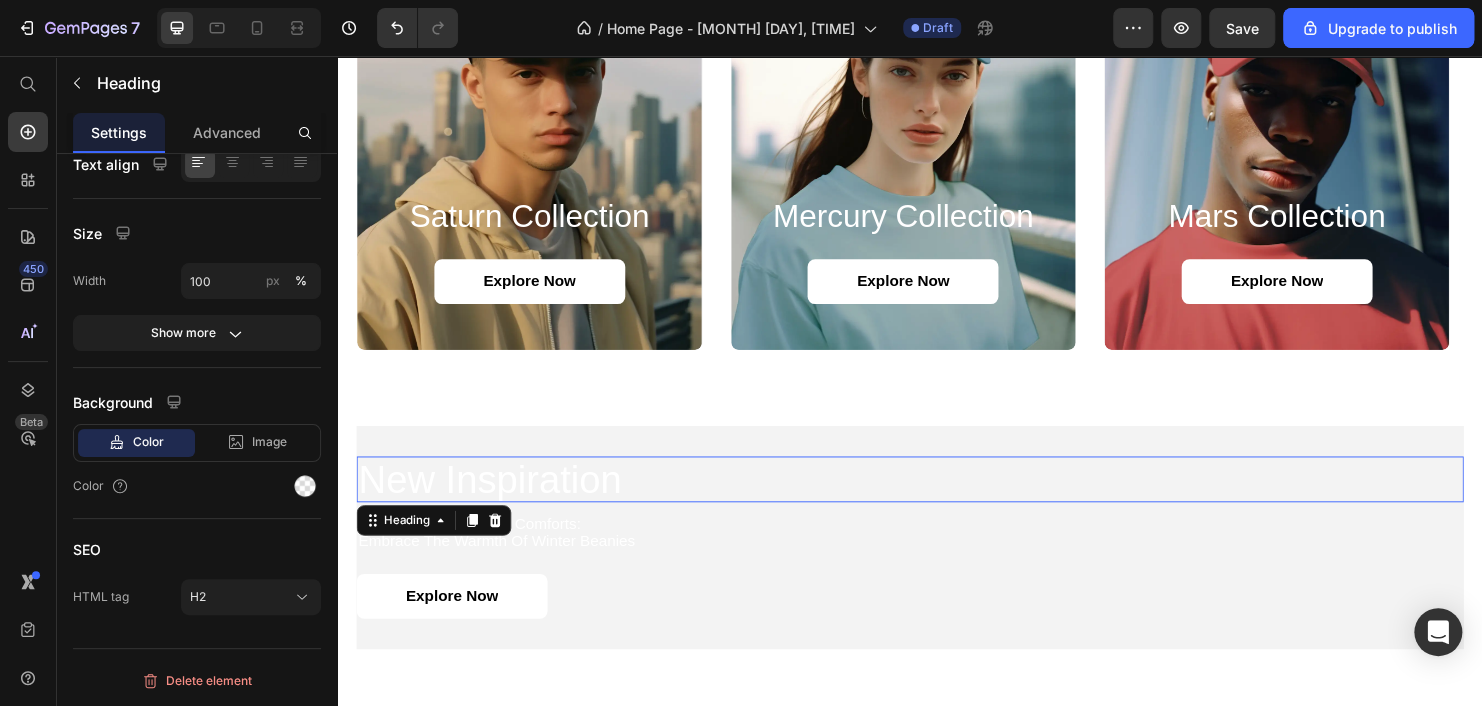 scroll, scrollTop: 0, scrollLeft: 0, axis: both 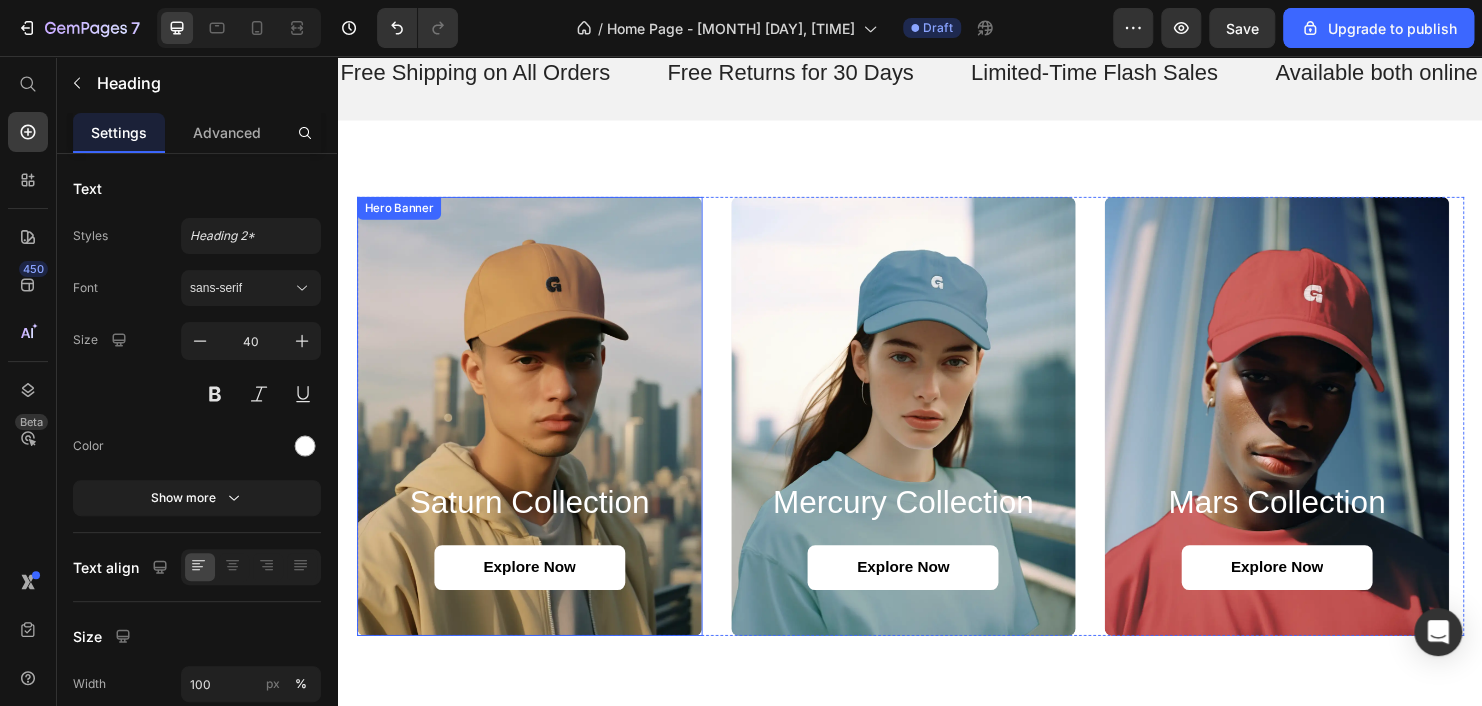 click at bounding box center (538, 434) 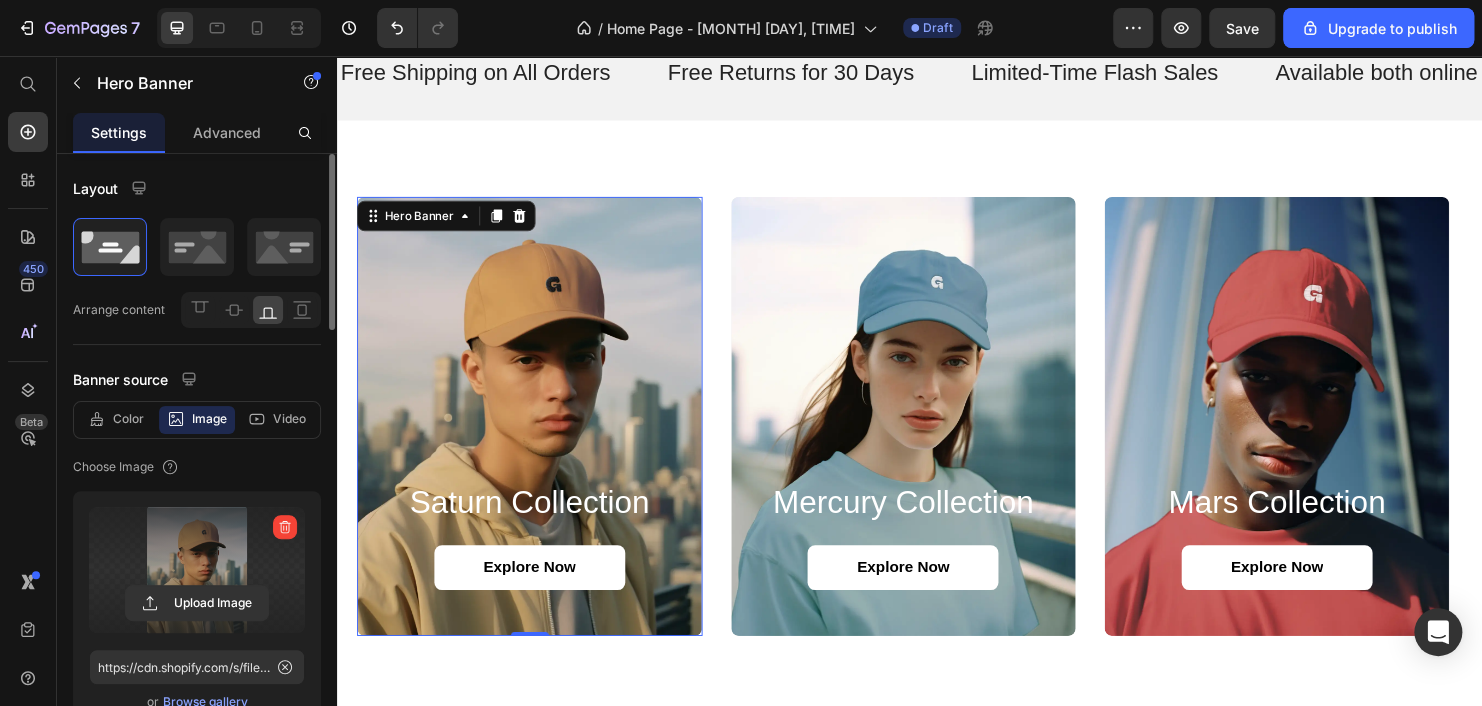scroll, scrollTop: 200, scrollLeft: 0, axis: vertical 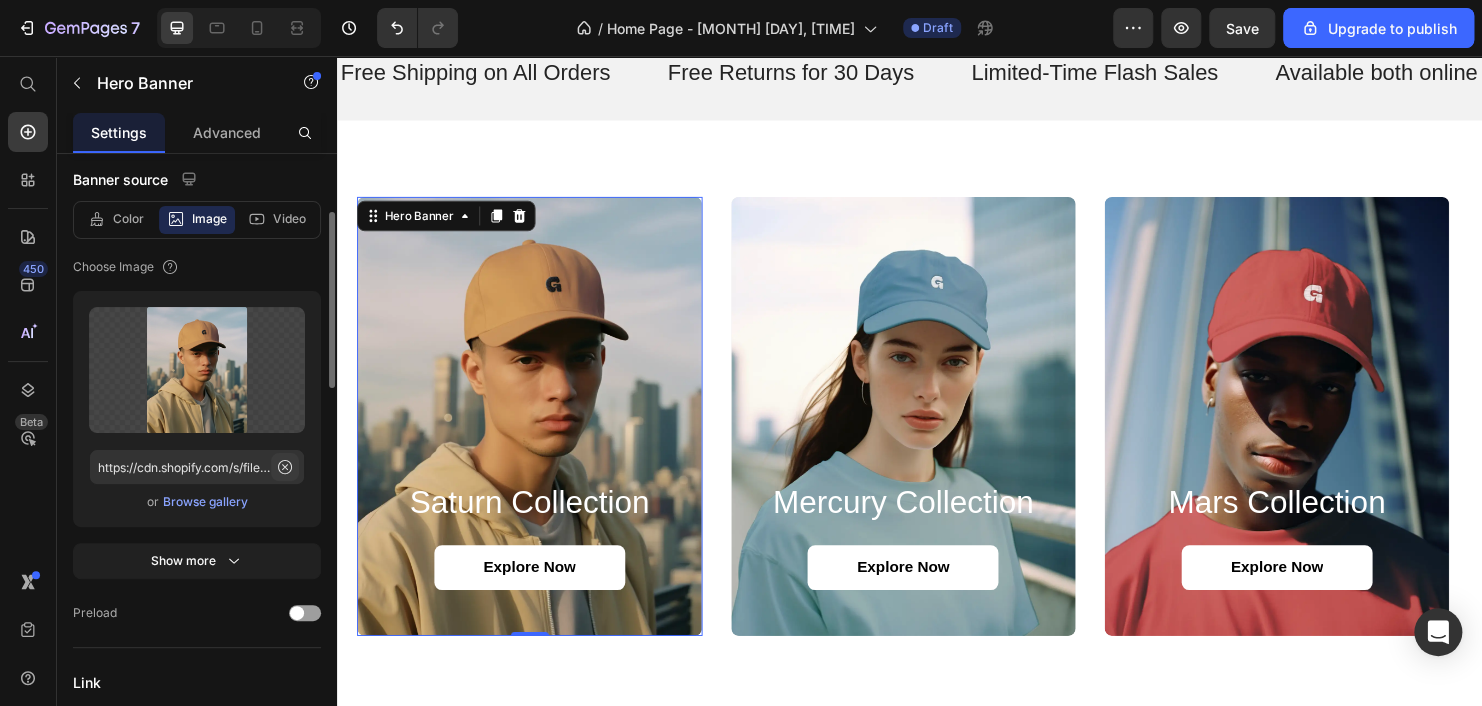 click 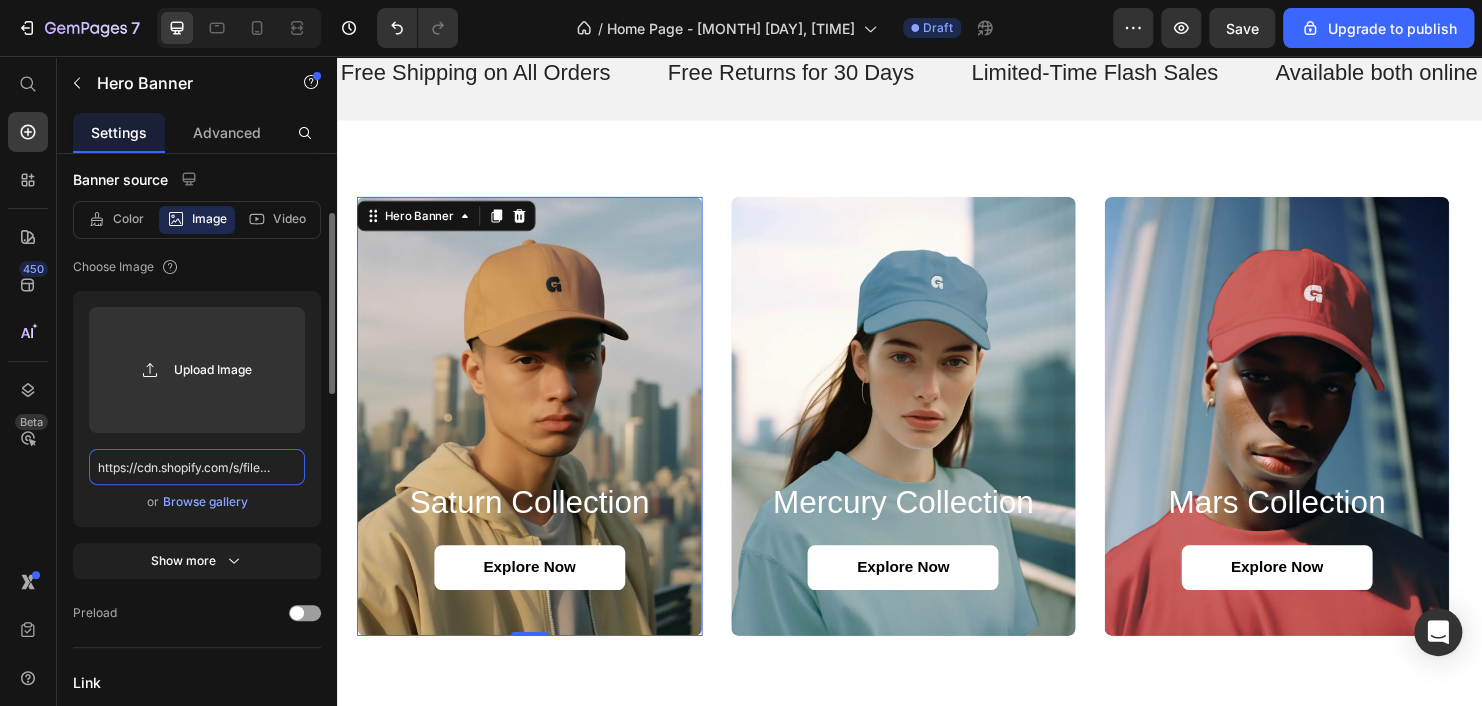 type 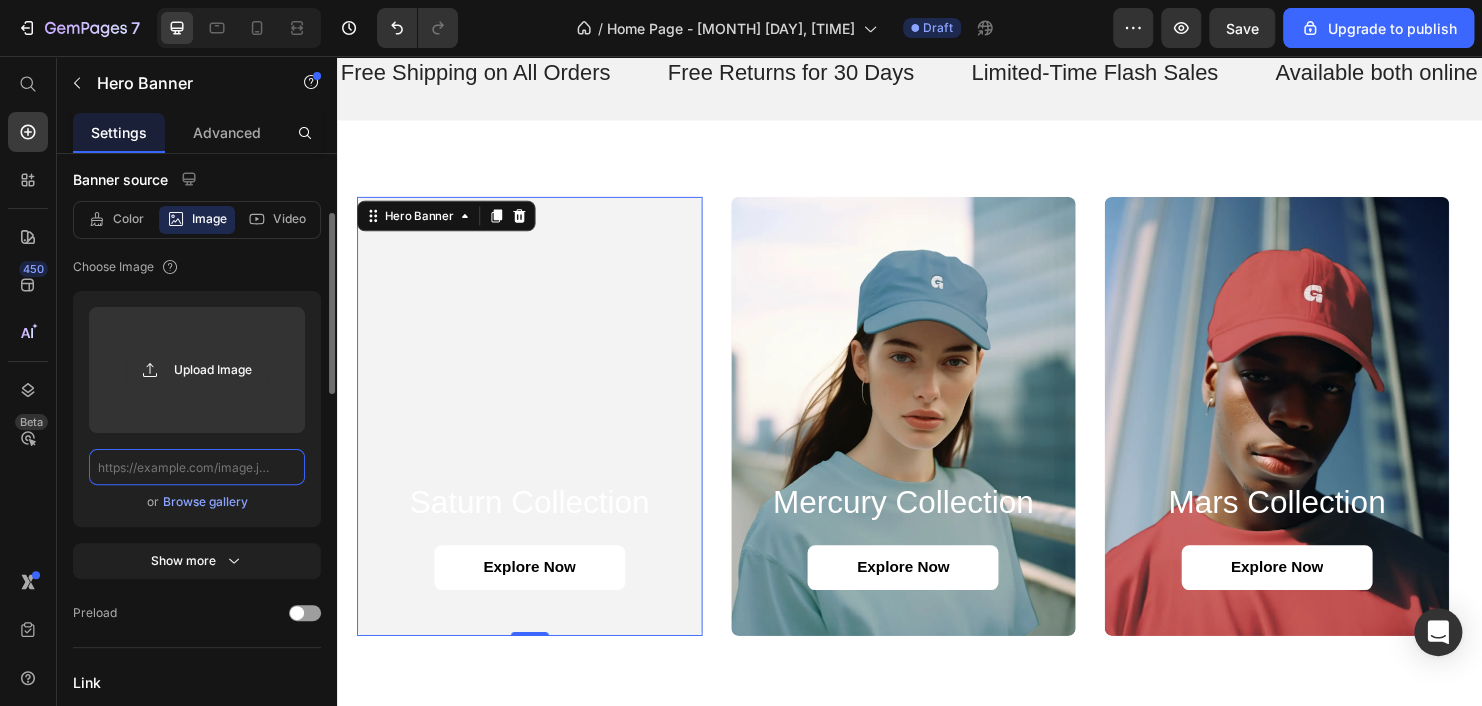 scroll, scrollTop: 0, scrollLeft: 0, axis: both 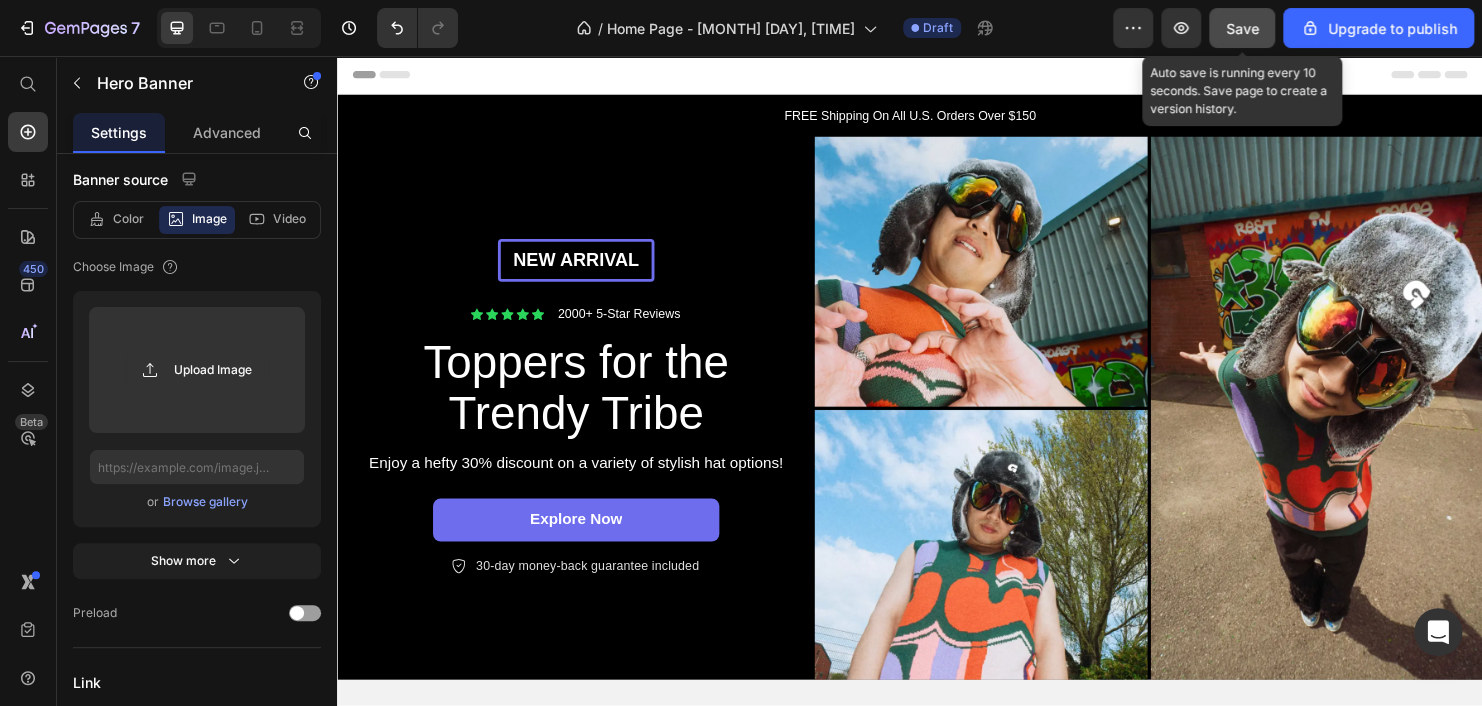 click on "Save" at bounding box center [1242, 28] 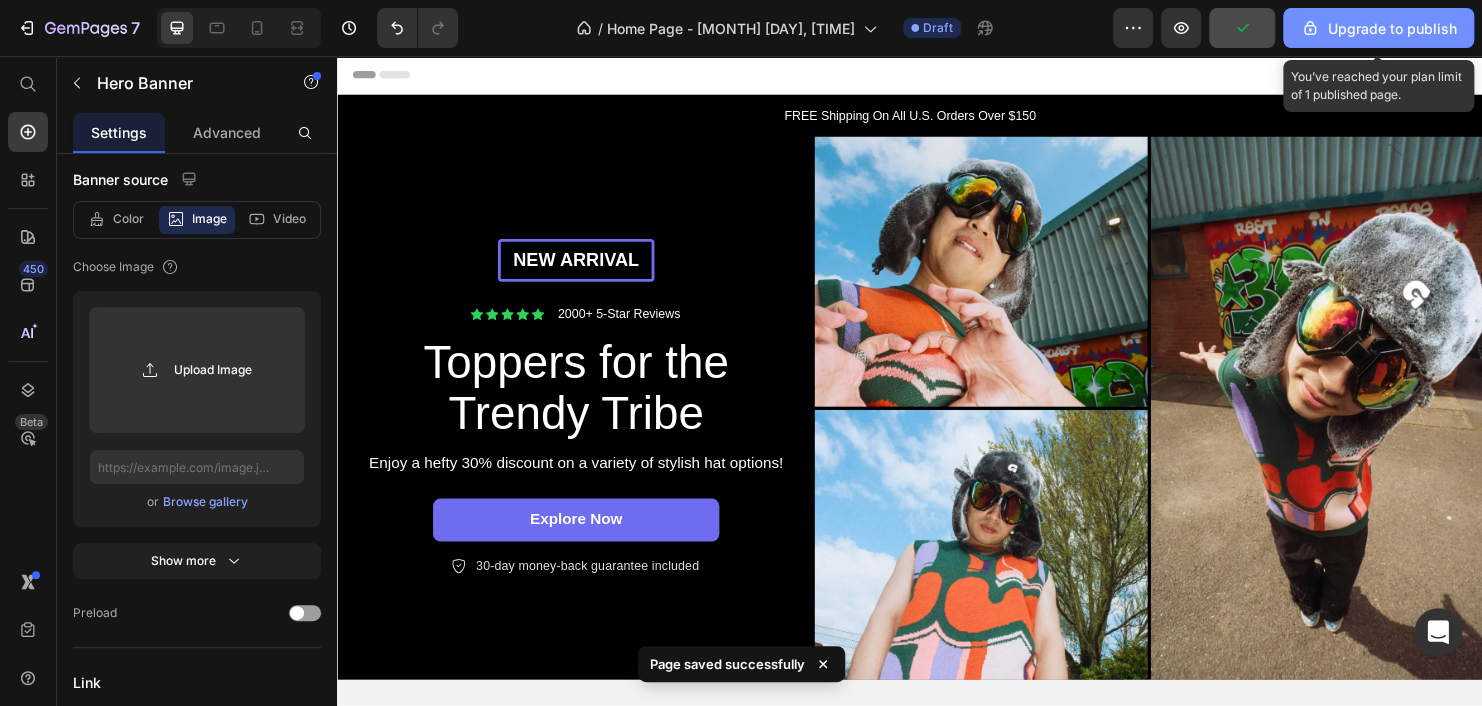 click on "Upgrade to publish" at bounding box center [1378, 28] 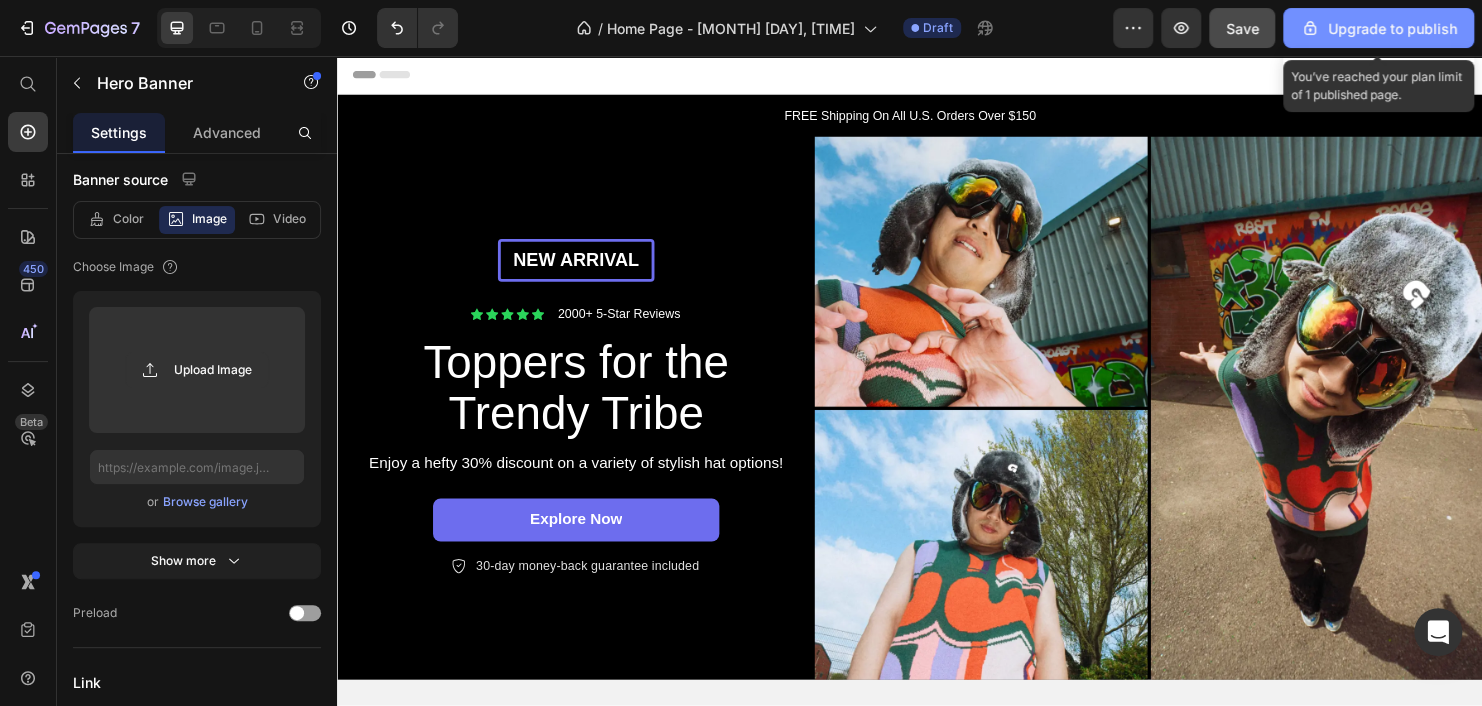 click on "Upgrade to publish" at bounding box center [1378, 28] 